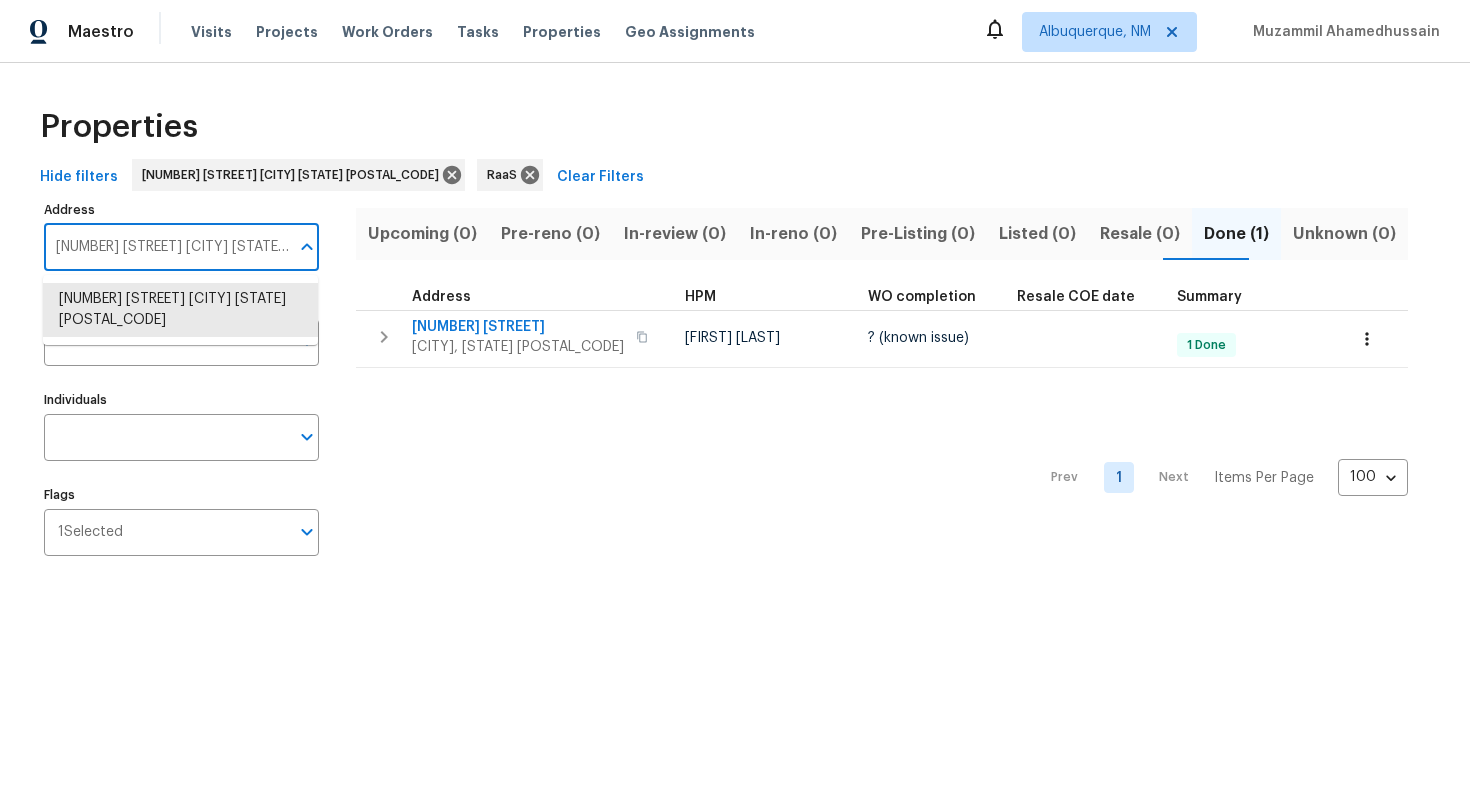 scroll, scrollTop: 0, scrollLeft: 0, axis: both 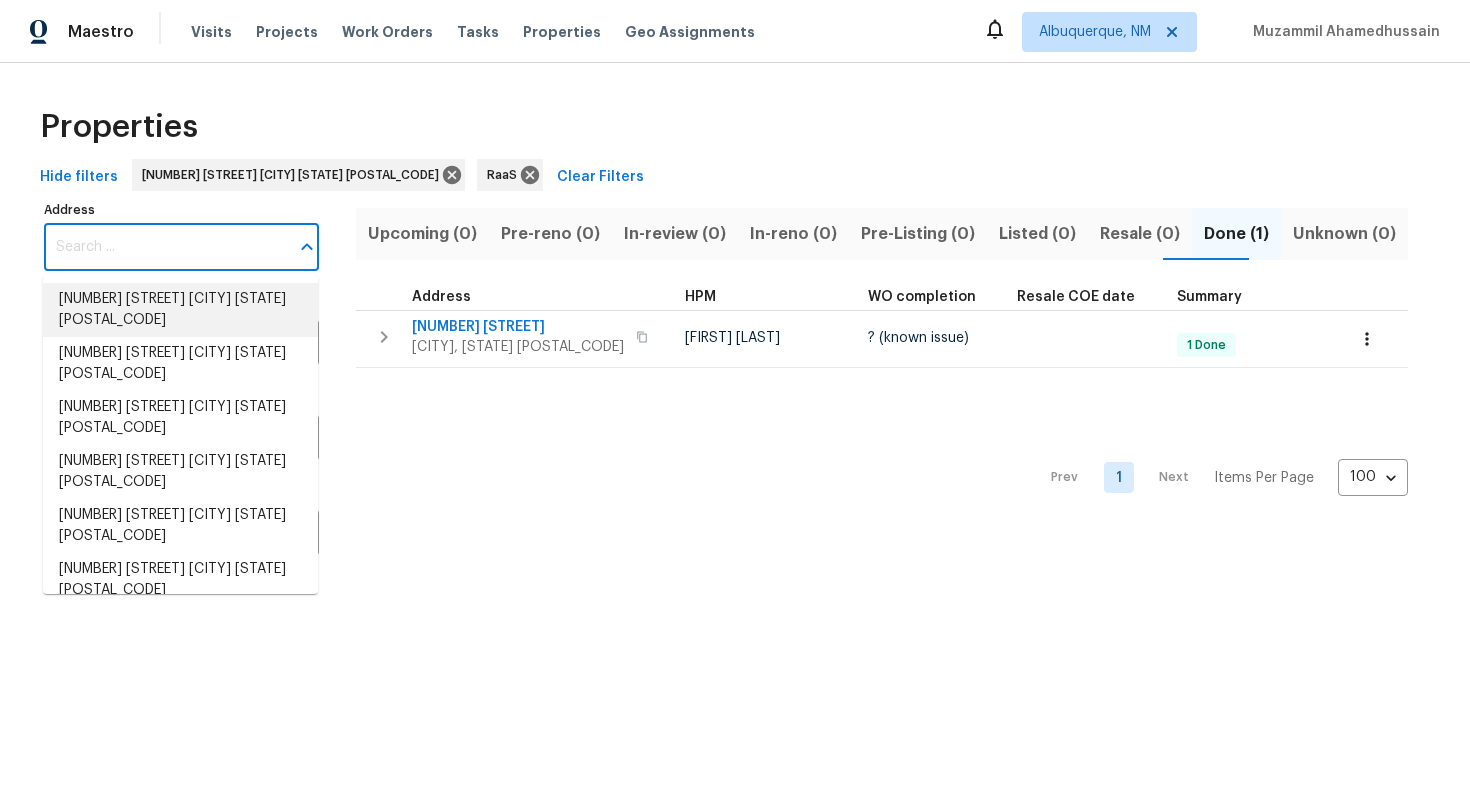 paste on "1881 Hillside Bend Xing Lawrenceville GA 30043" 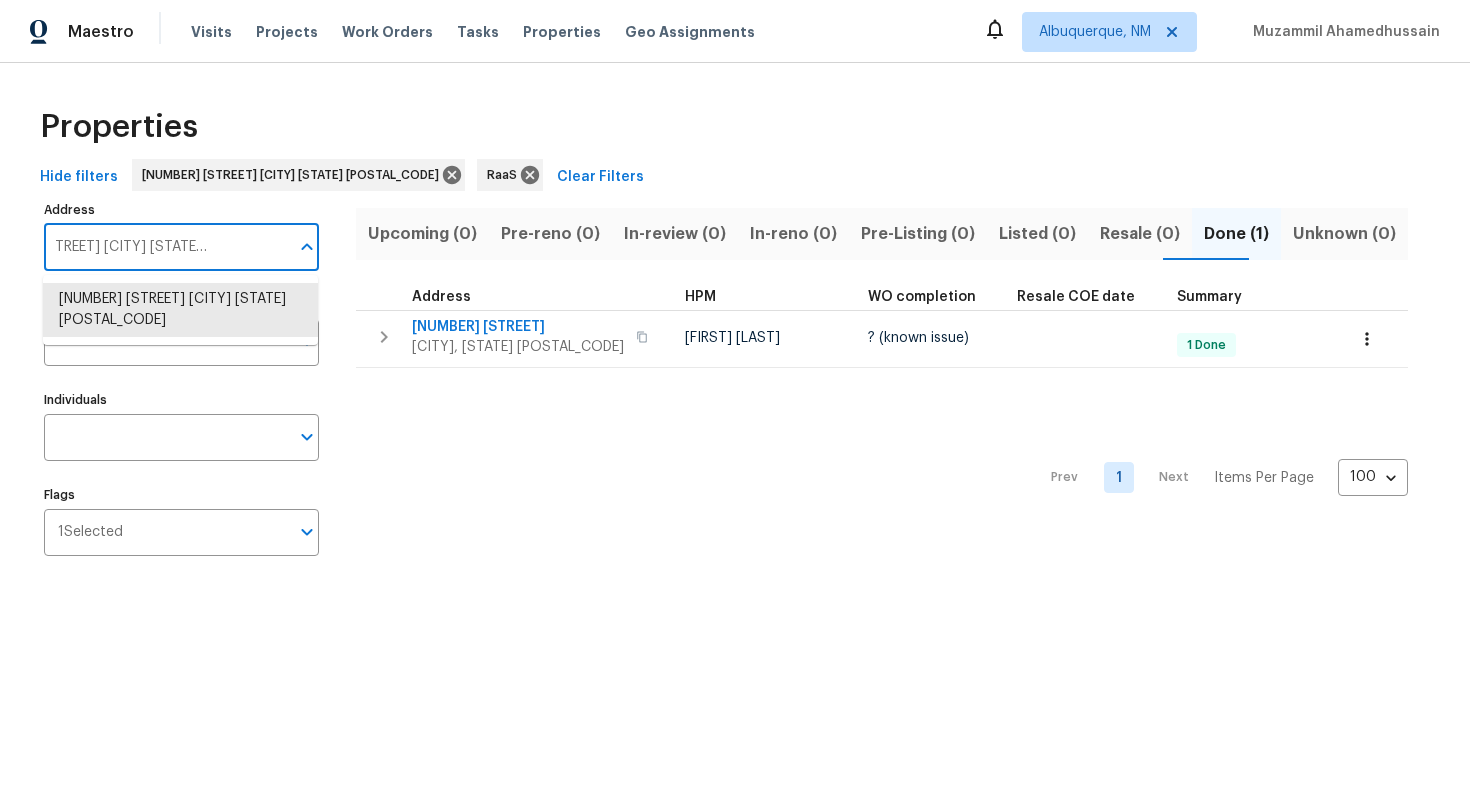 type on "1881 Hillside Bend Xing Lawrenceville GA 30043" 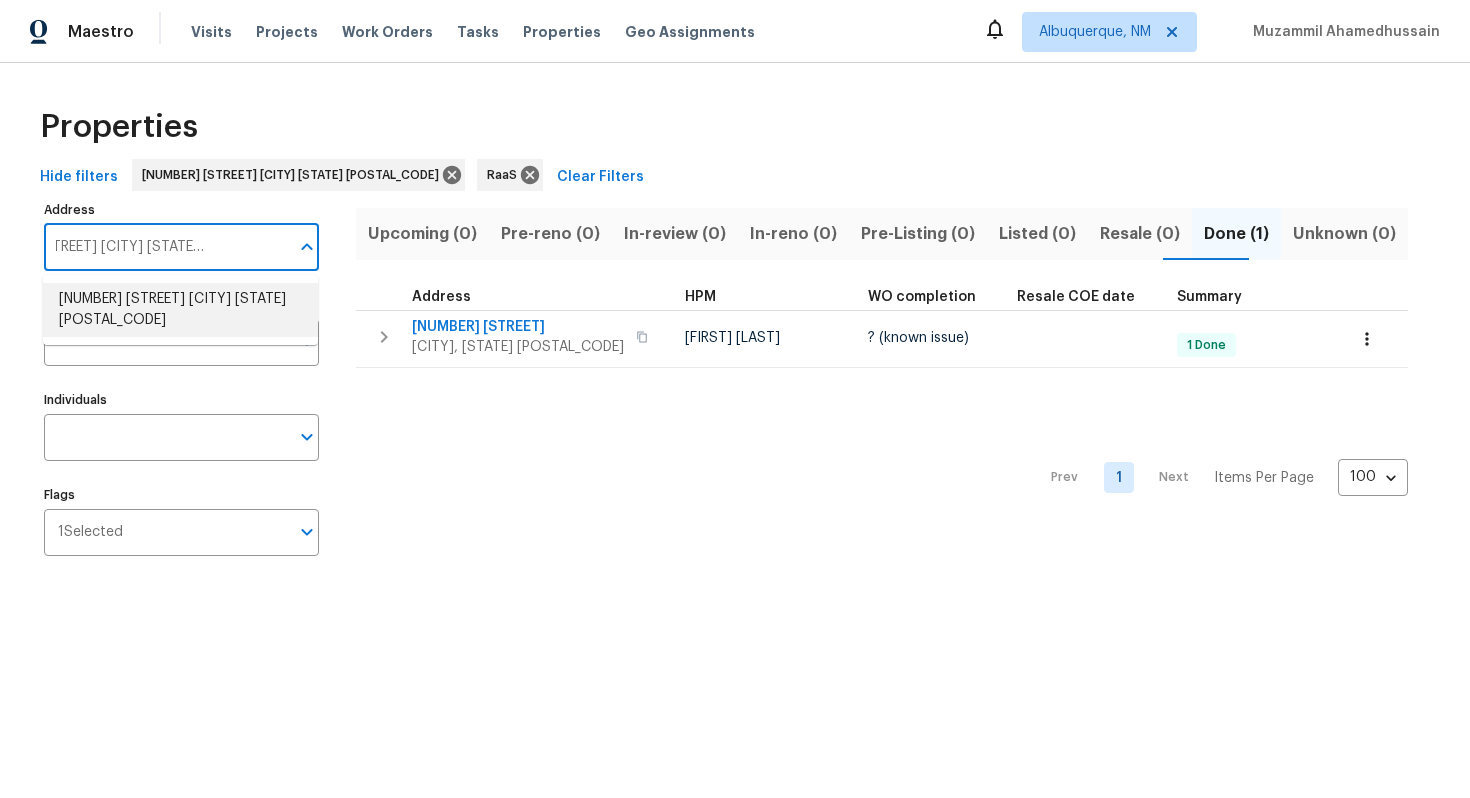 click on "1881 Hillside Bend Xing Lawrenceville GA 30043" at bounding box center (180, 310) 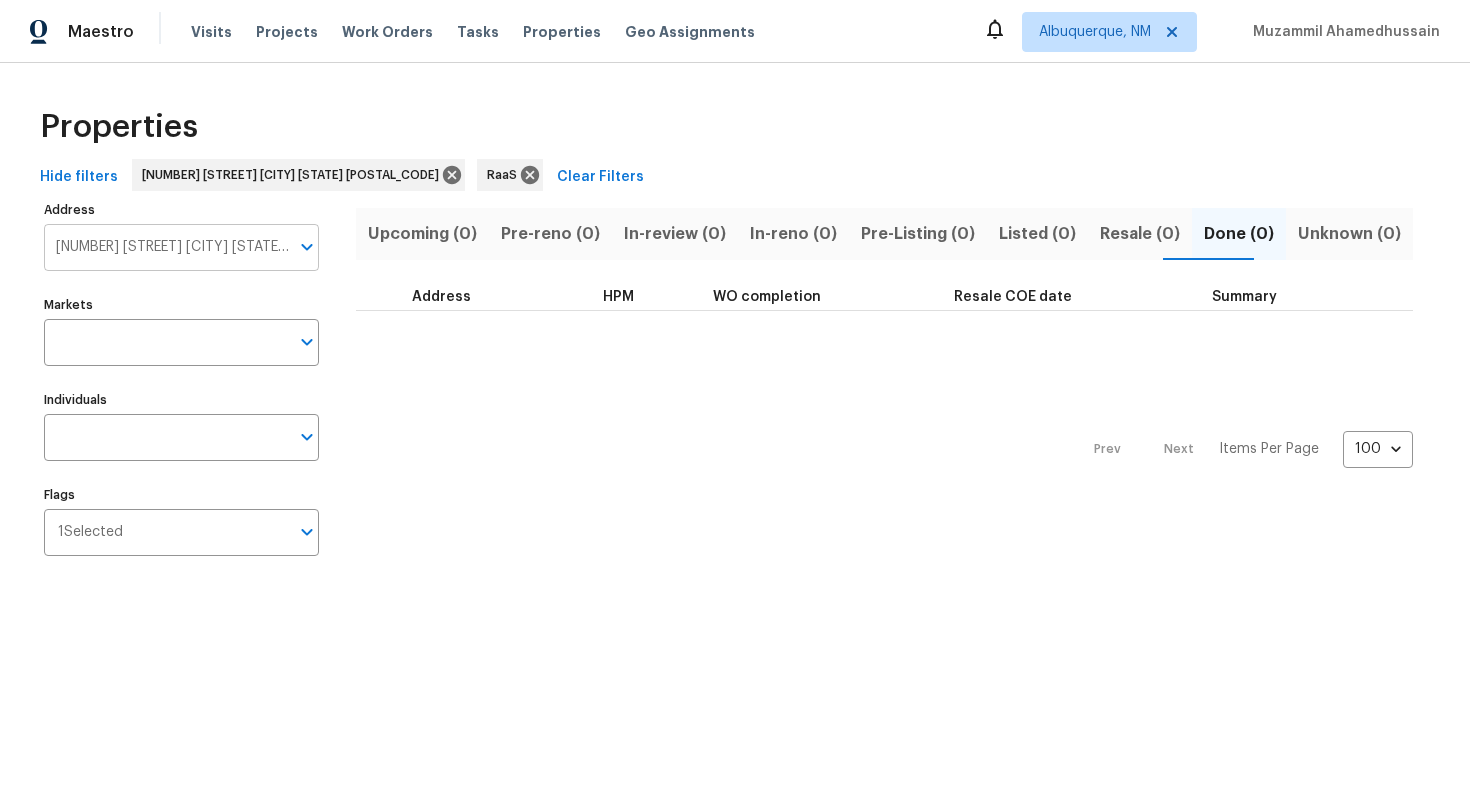 click on "1881 Hillside Bend Xing Lawrenceville GA 30043" at bounding box center (166, 247) 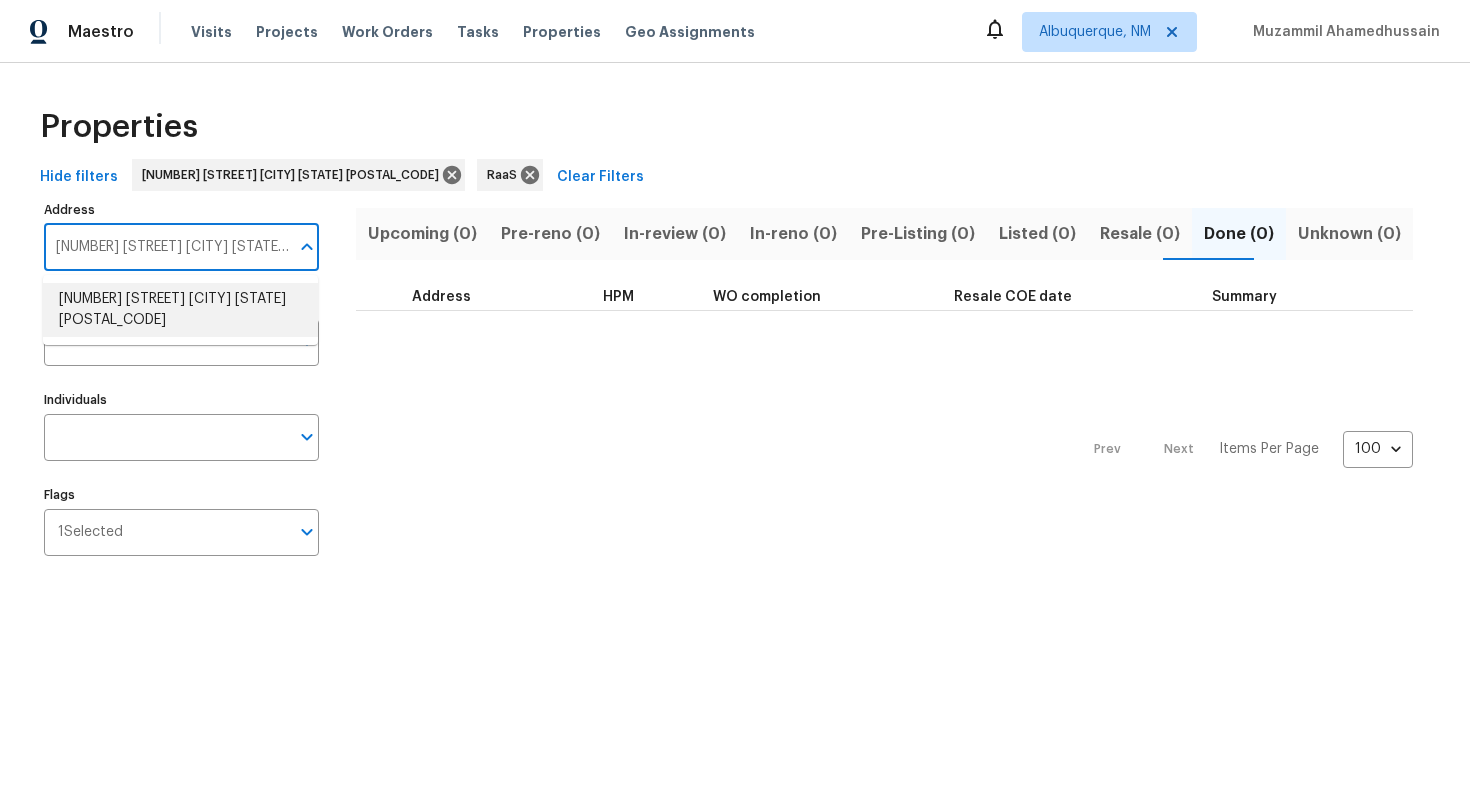 click on "1881 Hillside Bend Xing Lawrenceville GA 30043" at bounding box center (180, 310) 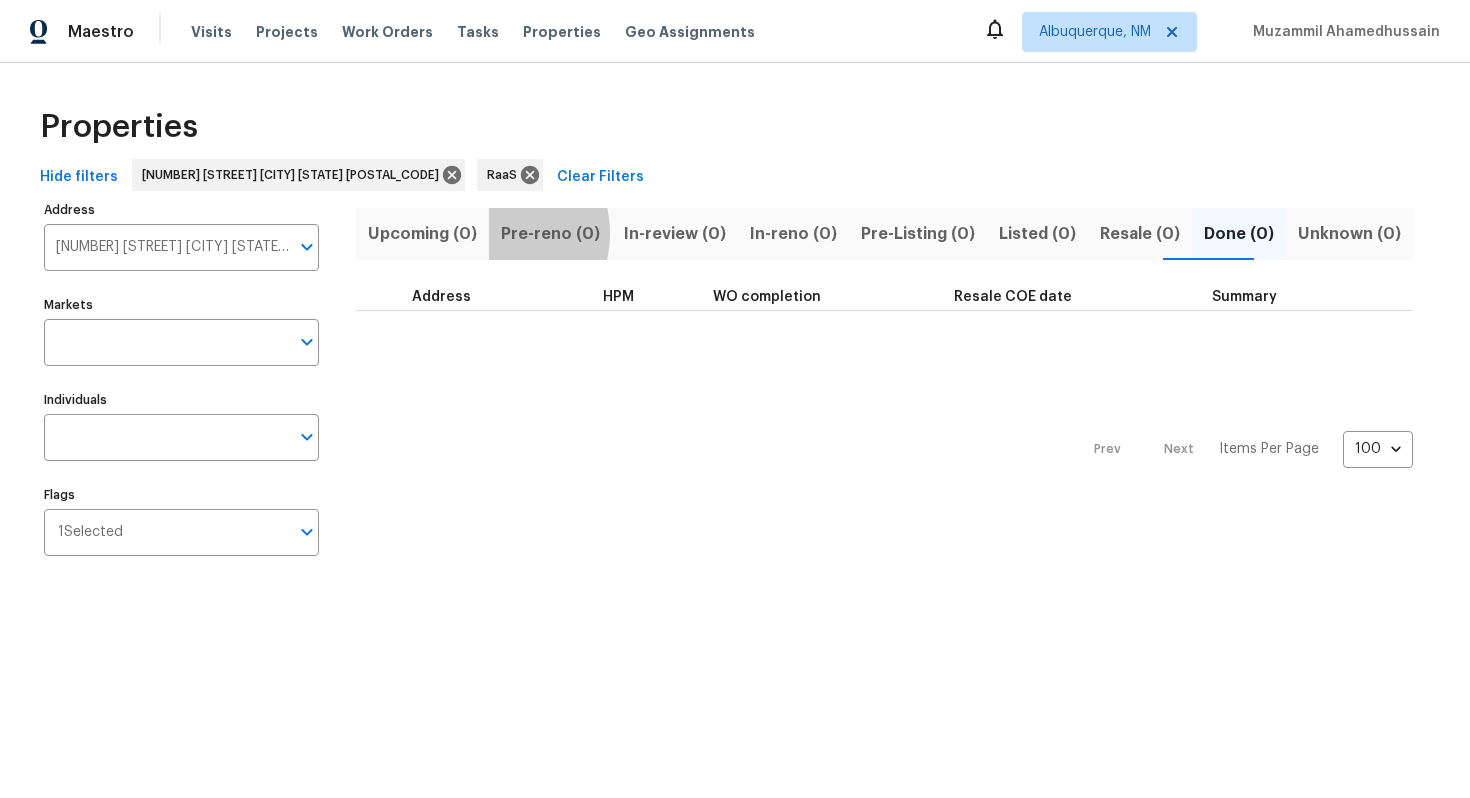 click on "Pre-reno (0)" at bounding box center [550, 234] 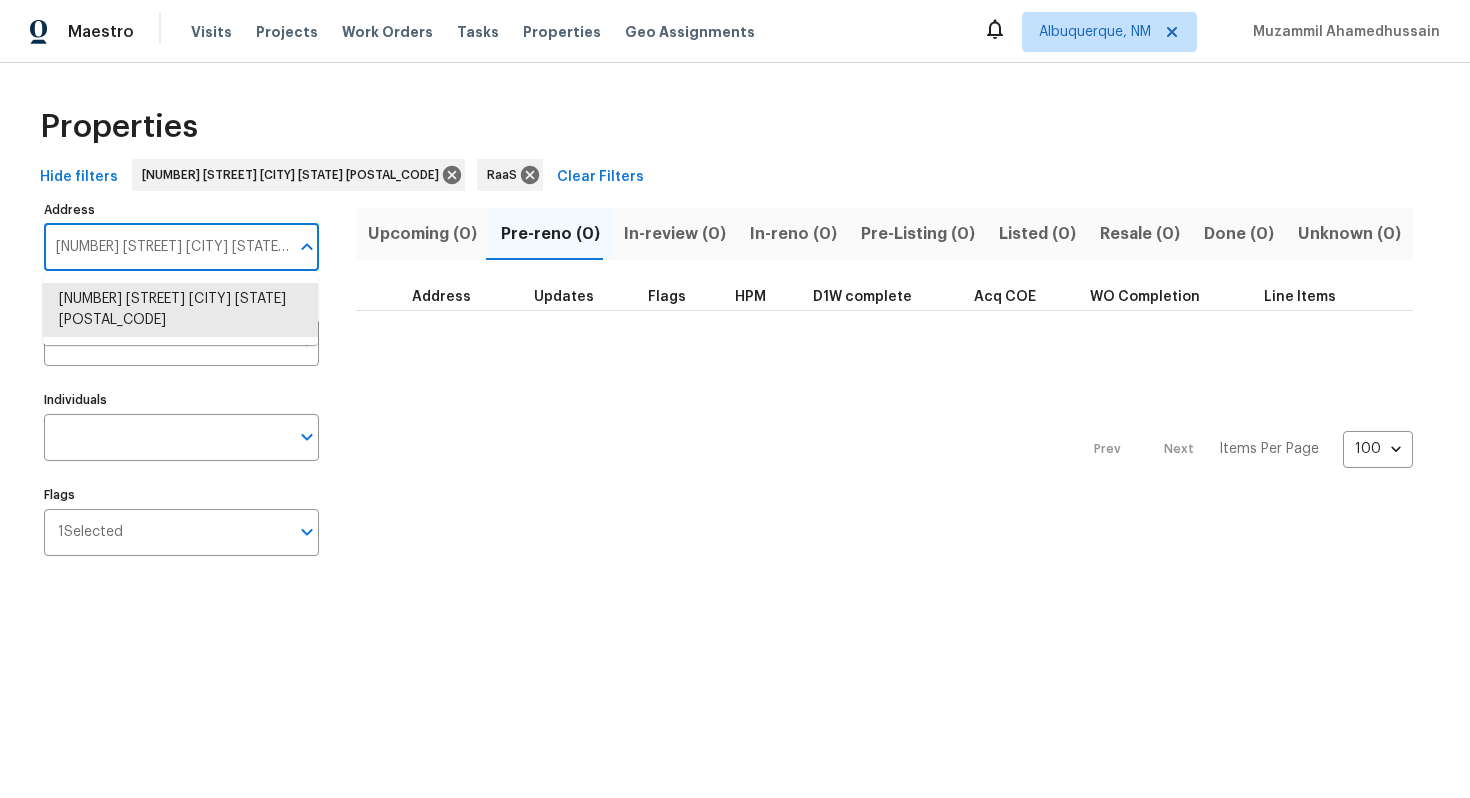 click on "1881 Hillside Bend Xing Lawrenceville GA 30043" at bounding box center [166, 247] 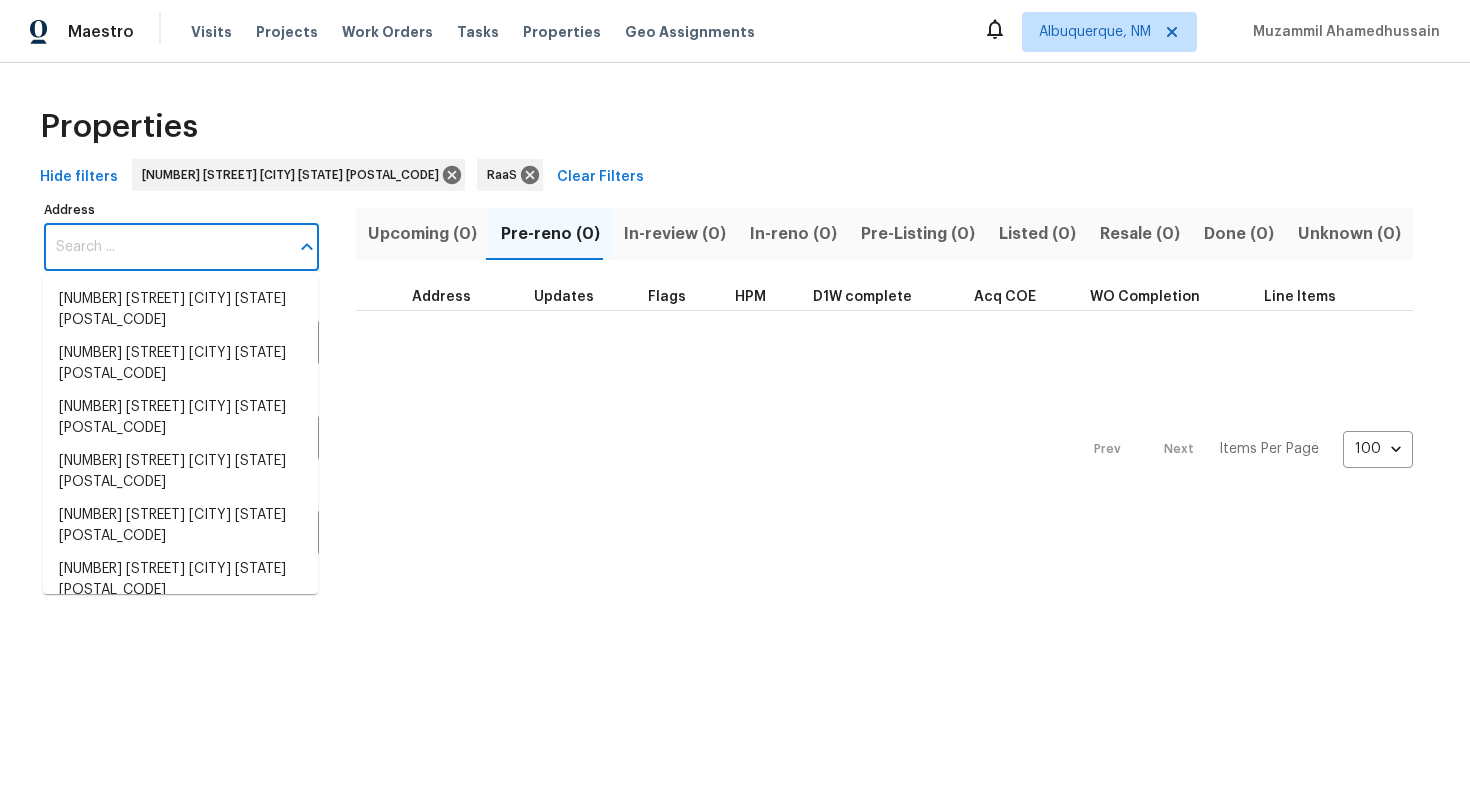 type 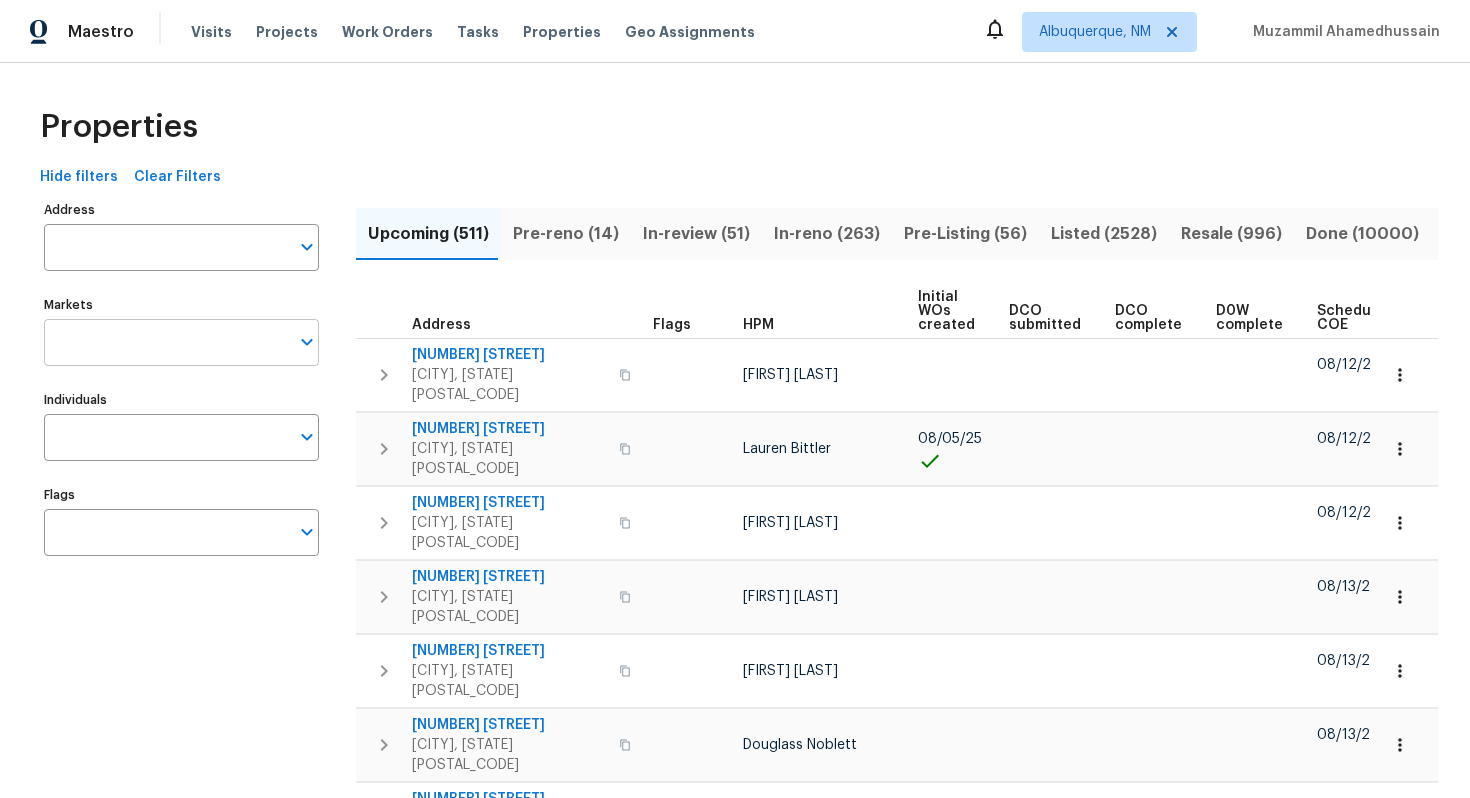 scroll, scrollTop: 0, scrollLeft: 0, axis: both 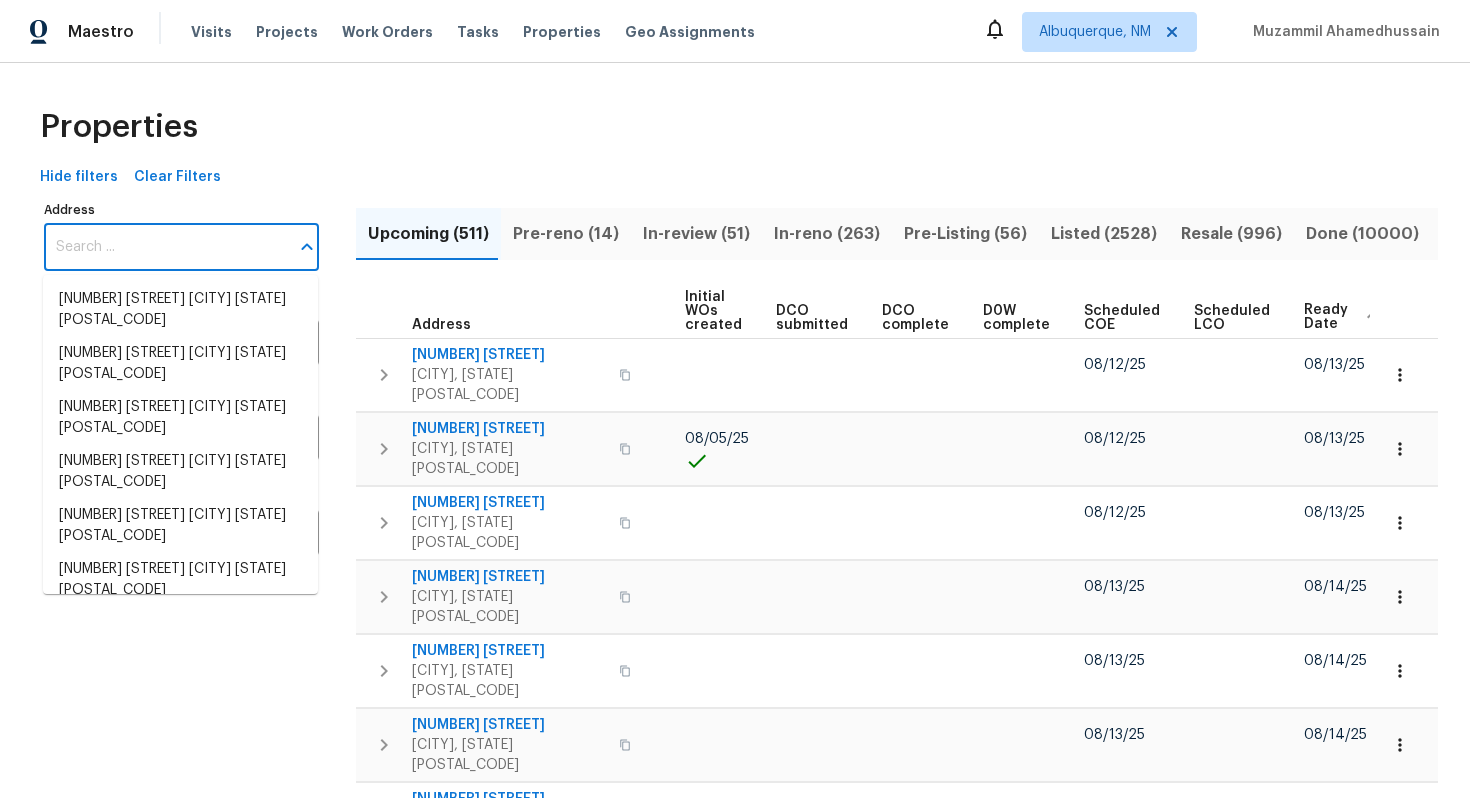 click on "Address" at bounding box center (166, 247) 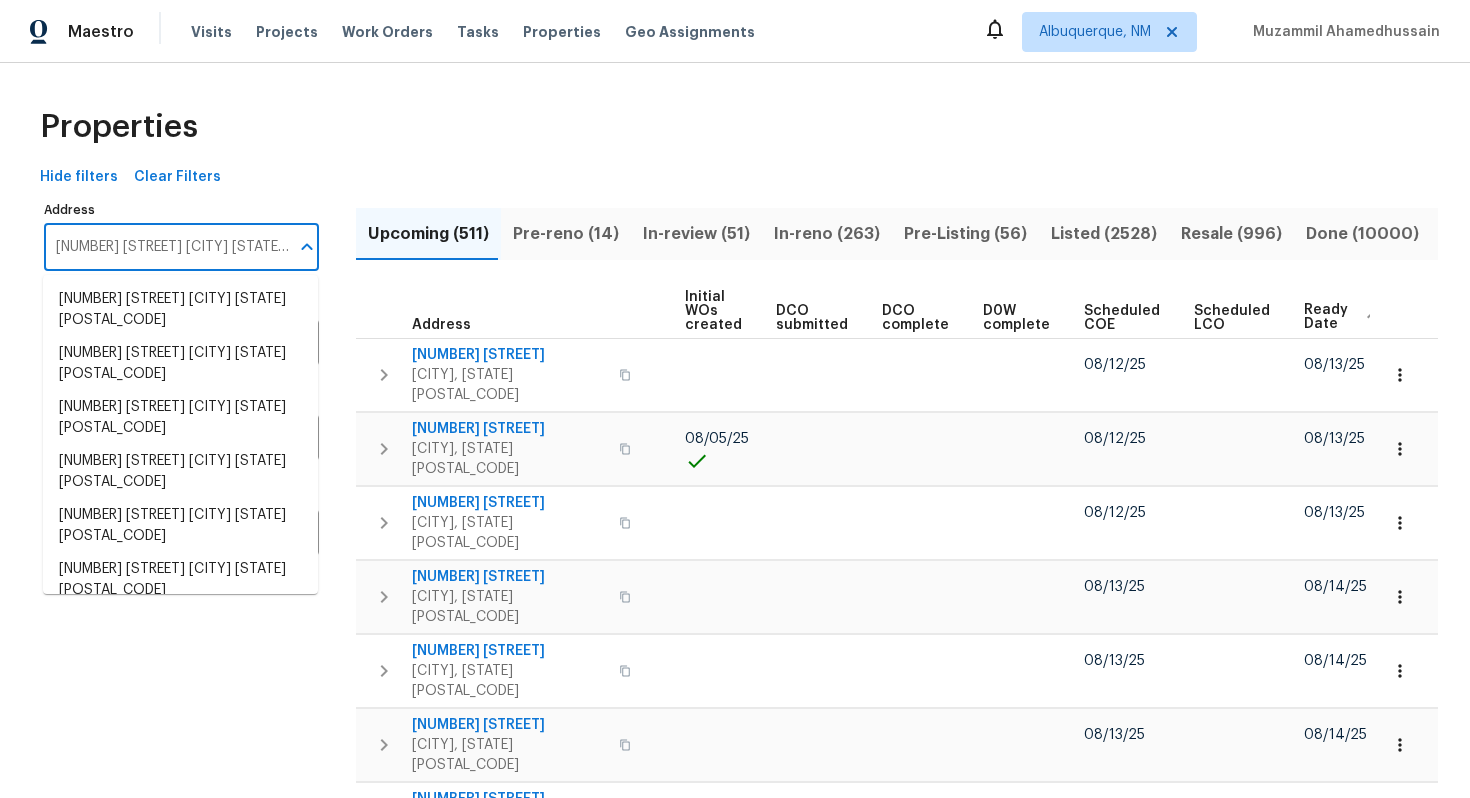 scroll, scrollTop: 0, scrollLeft: 70, axis: horizontal 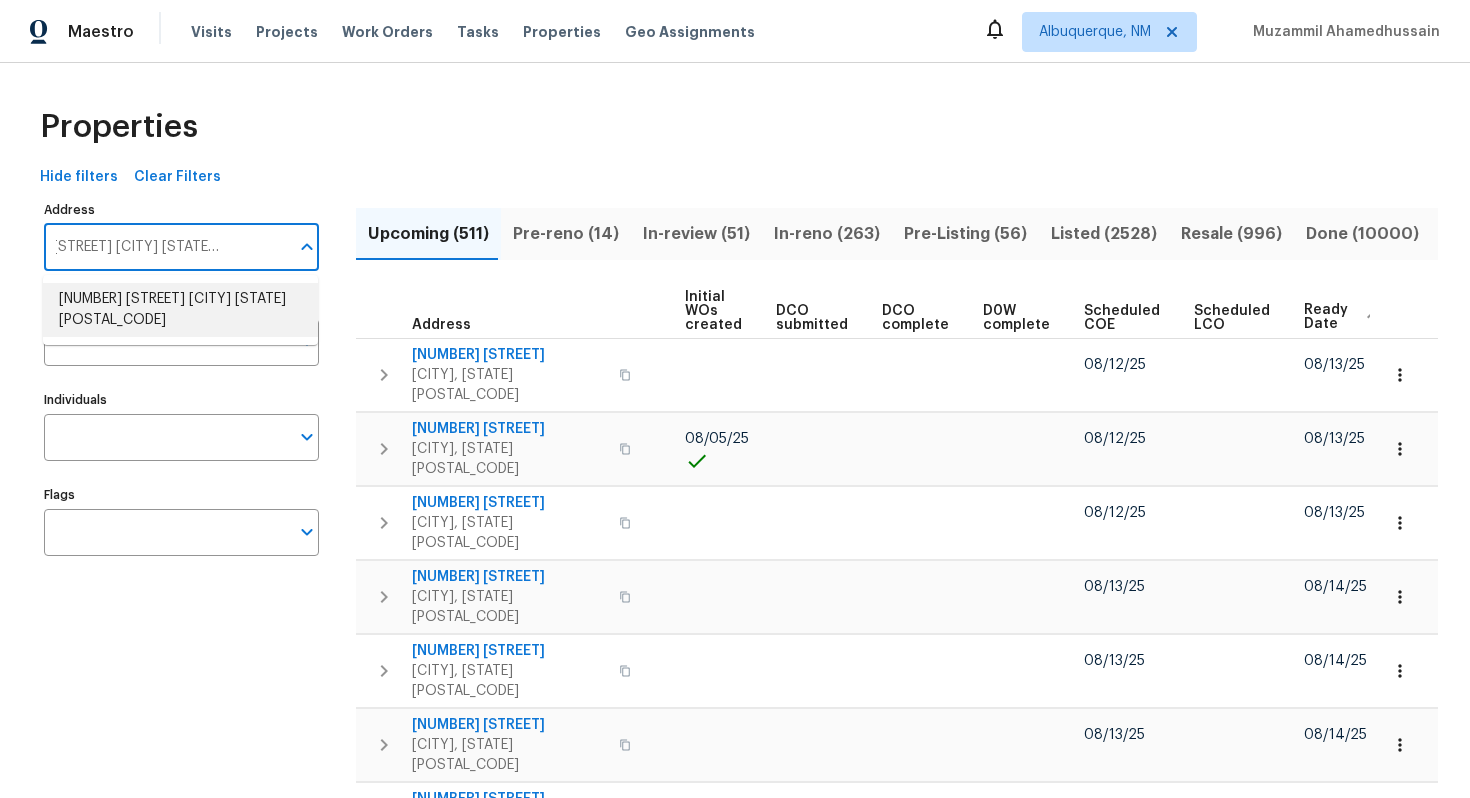 click on "[NUMBER] [STREET] [CITY] [STATE] [POSTAL_CODE]" at bounding box center (180, 310) 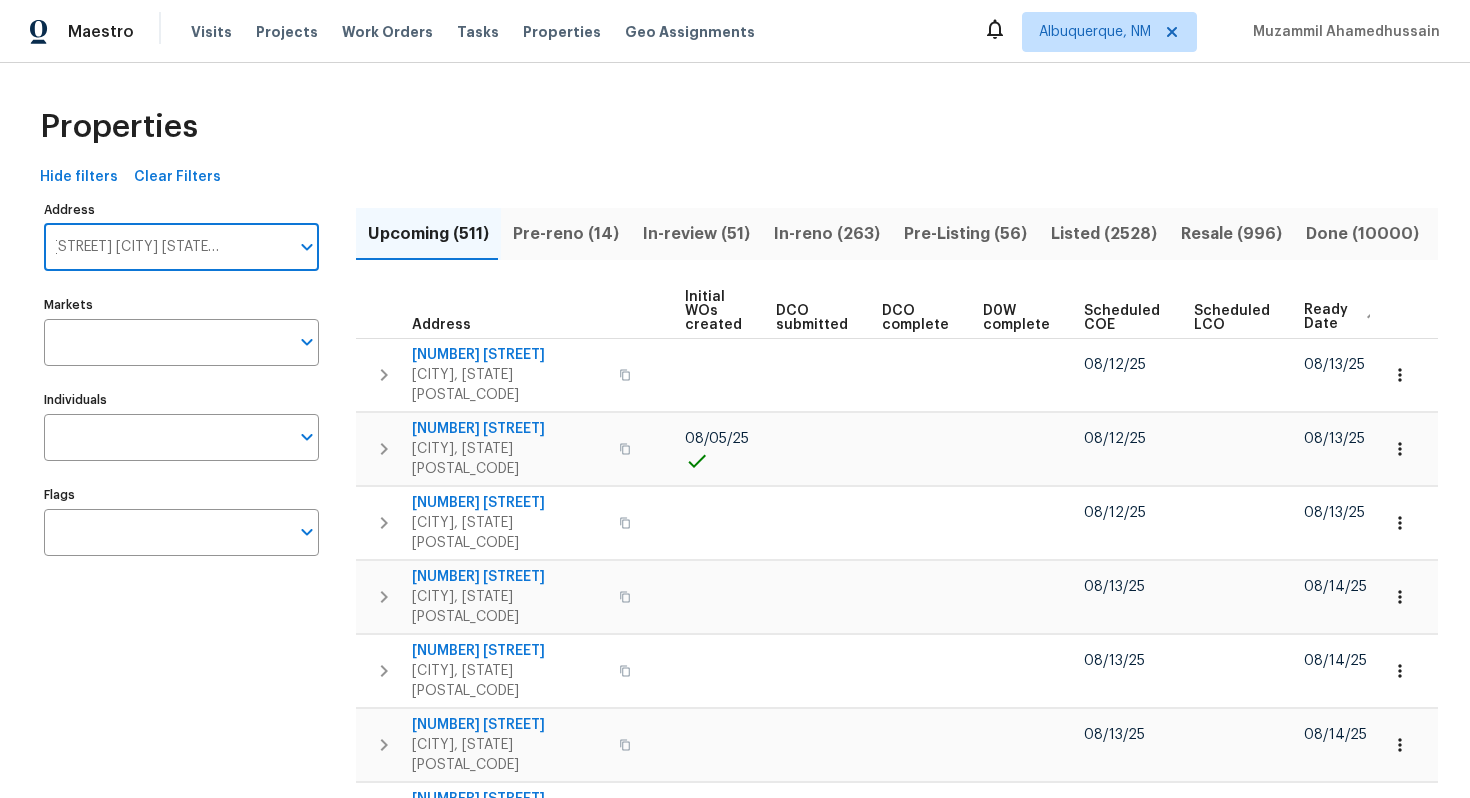 type on "[NUMBER] [STREET] [CITY] [STATE] [POSTAL_CODE]" 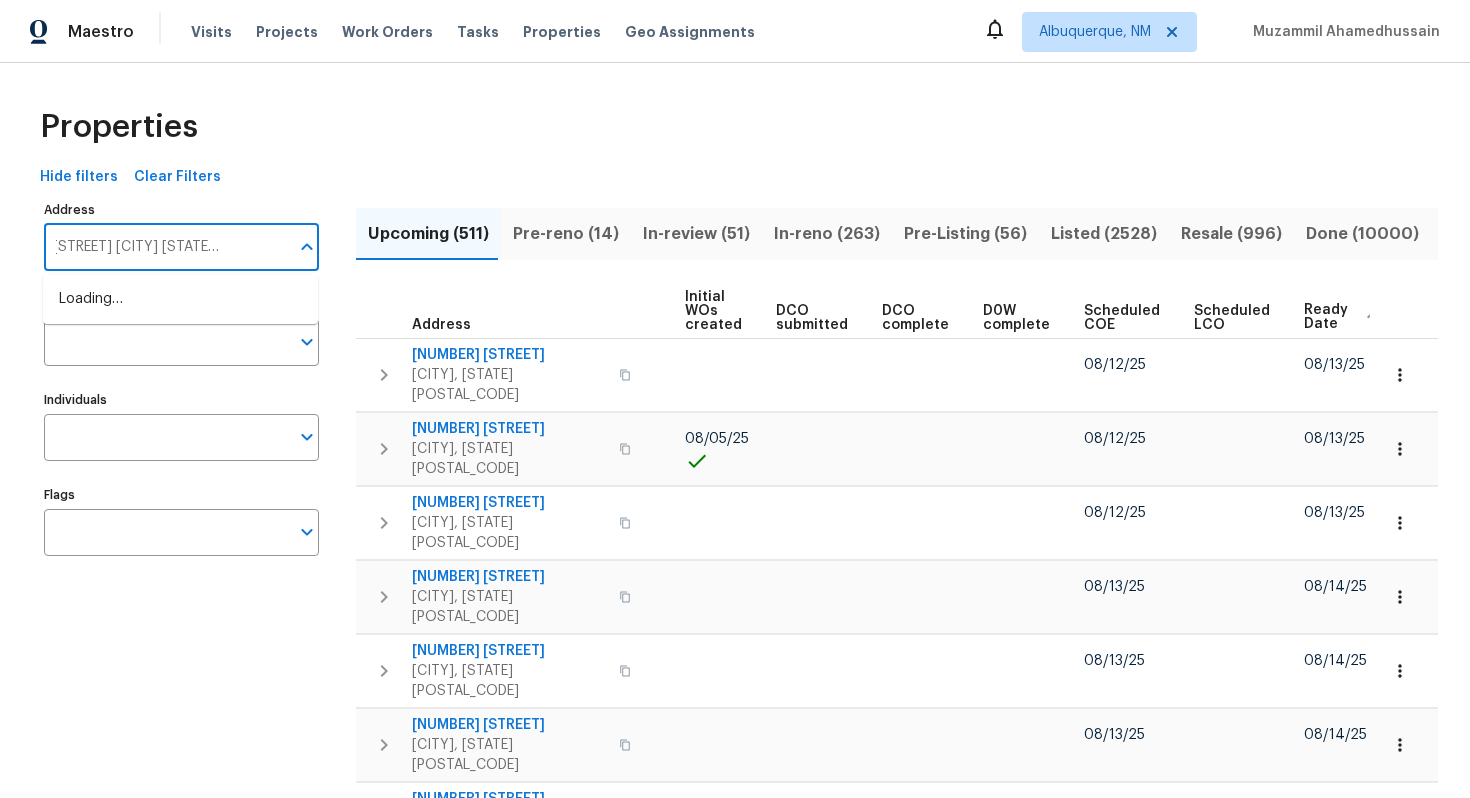 scroll, scrollTop: 0, scrollLeft: 74, axis: horizontal 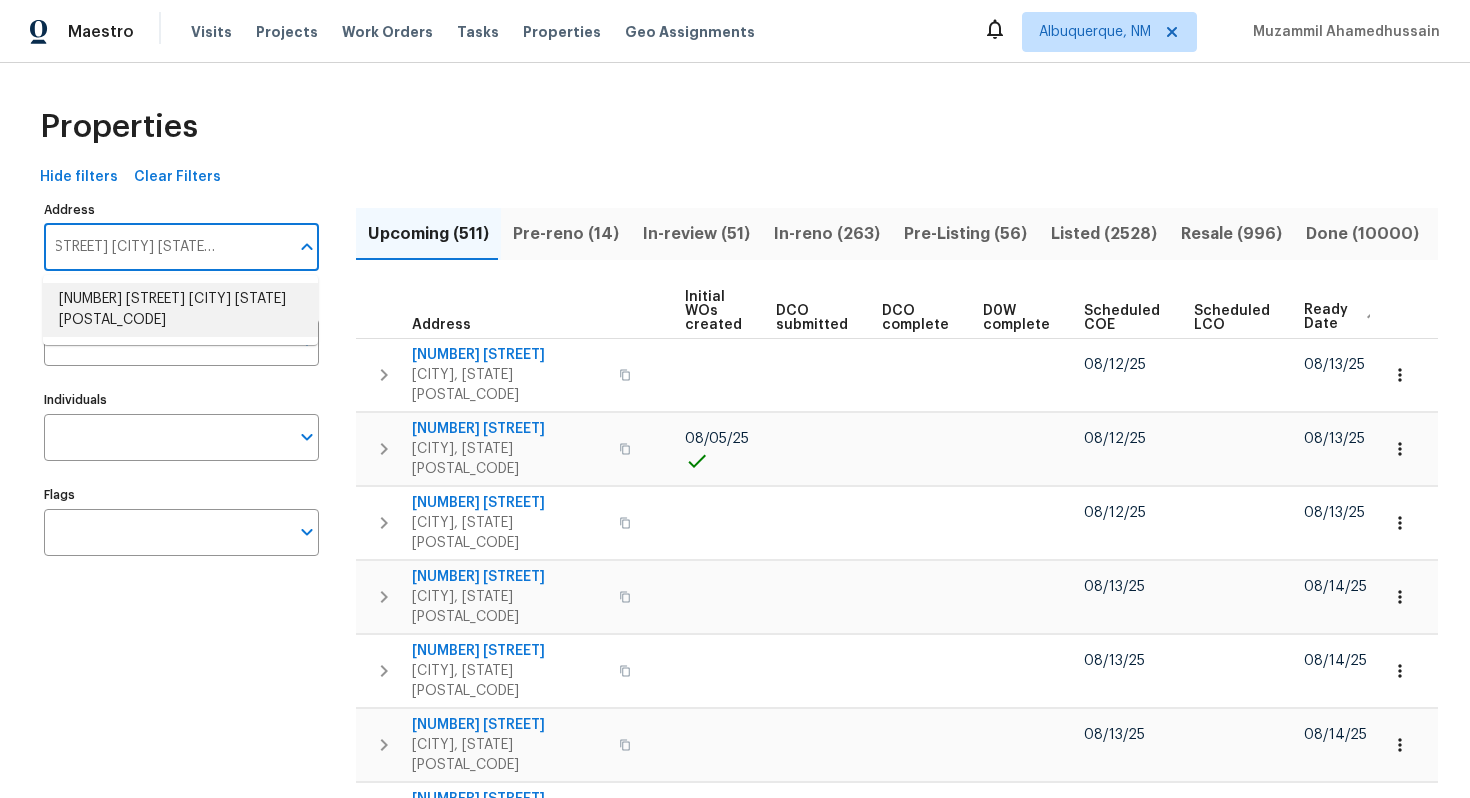 click on "[NUMBER] [STREET] [CITY] [STATE] [POSTAL_CODE]" at bounding box center (180, 310) 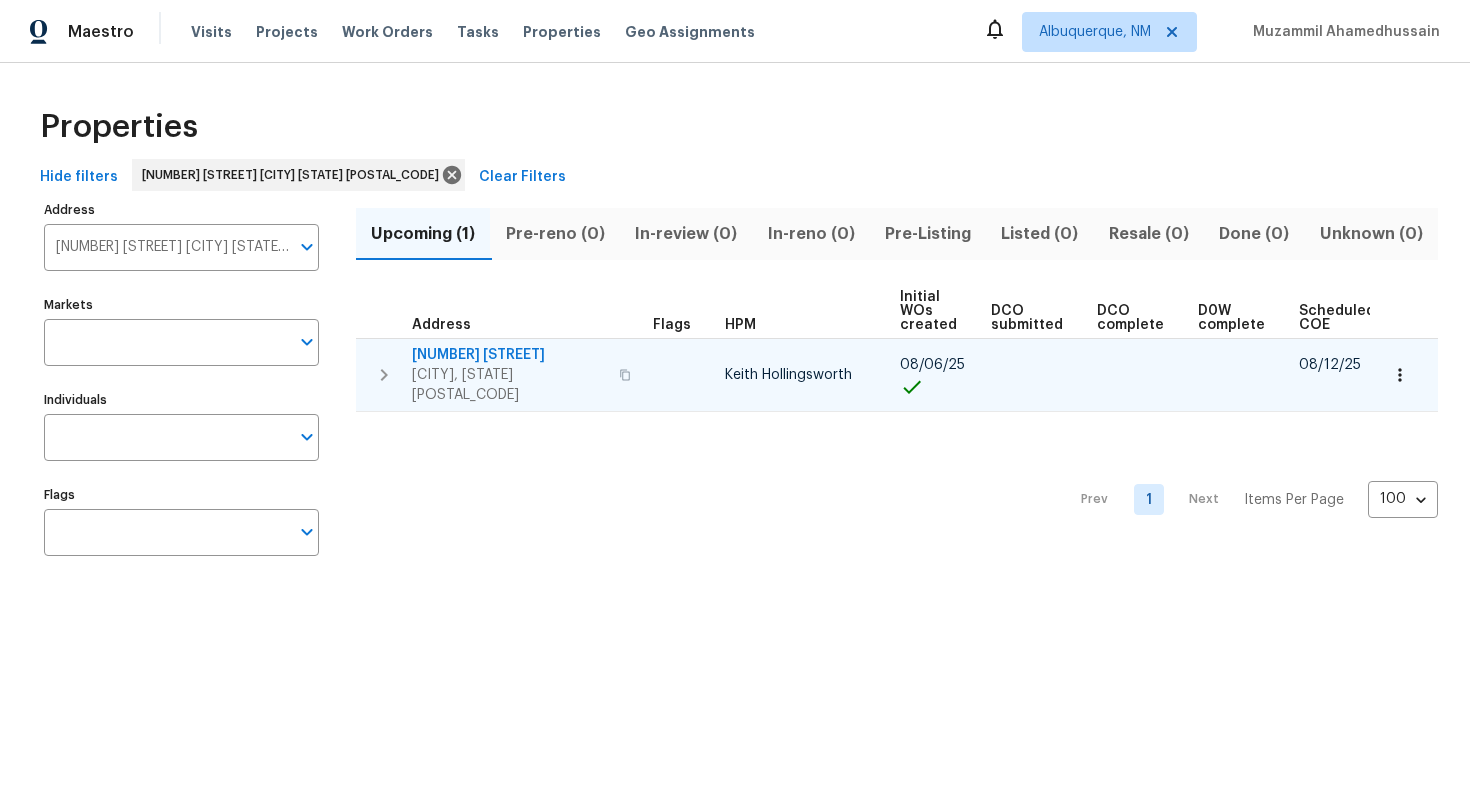 scroll, scrollTop: 0, scrollLeft: 213, axis: horizontal 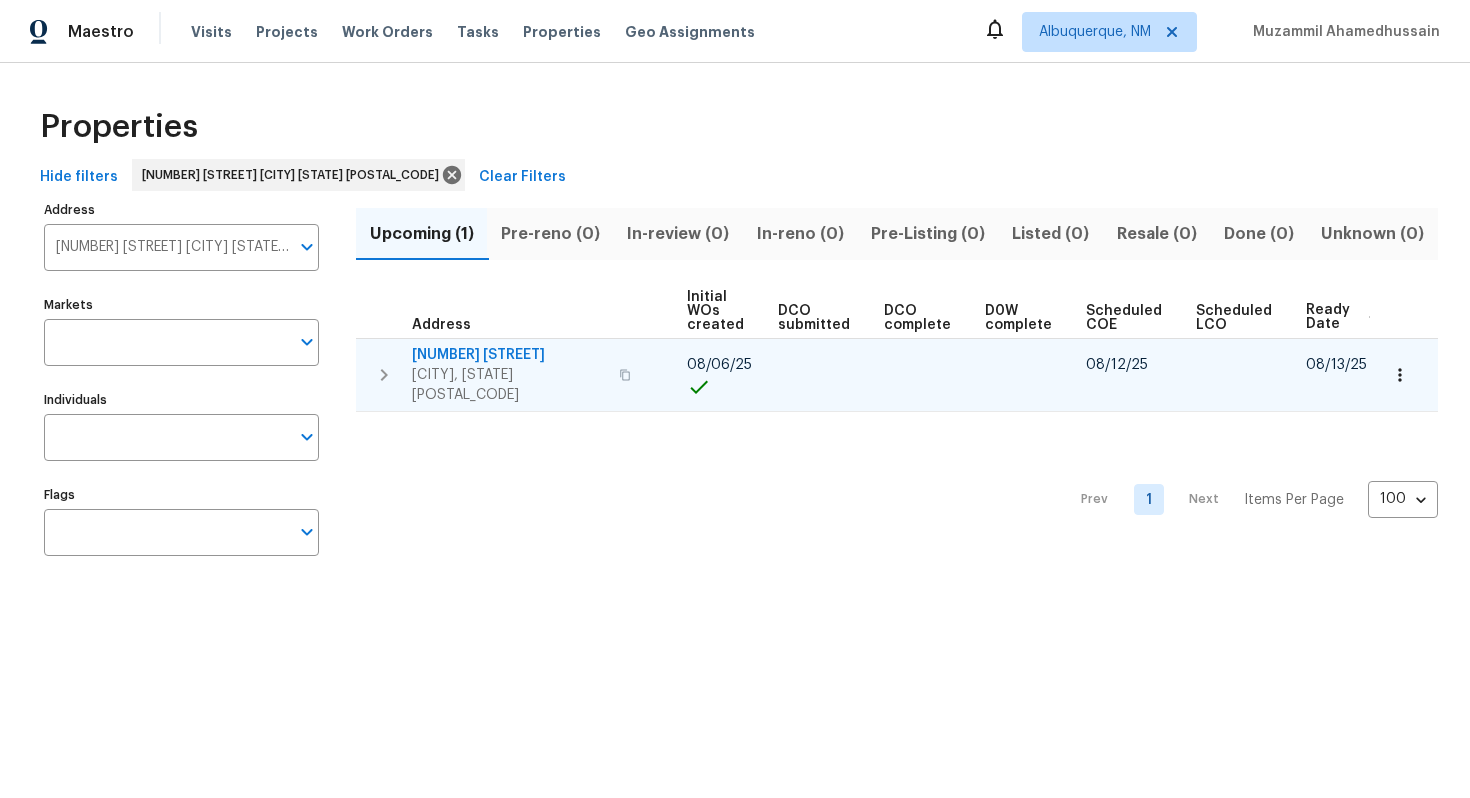 click 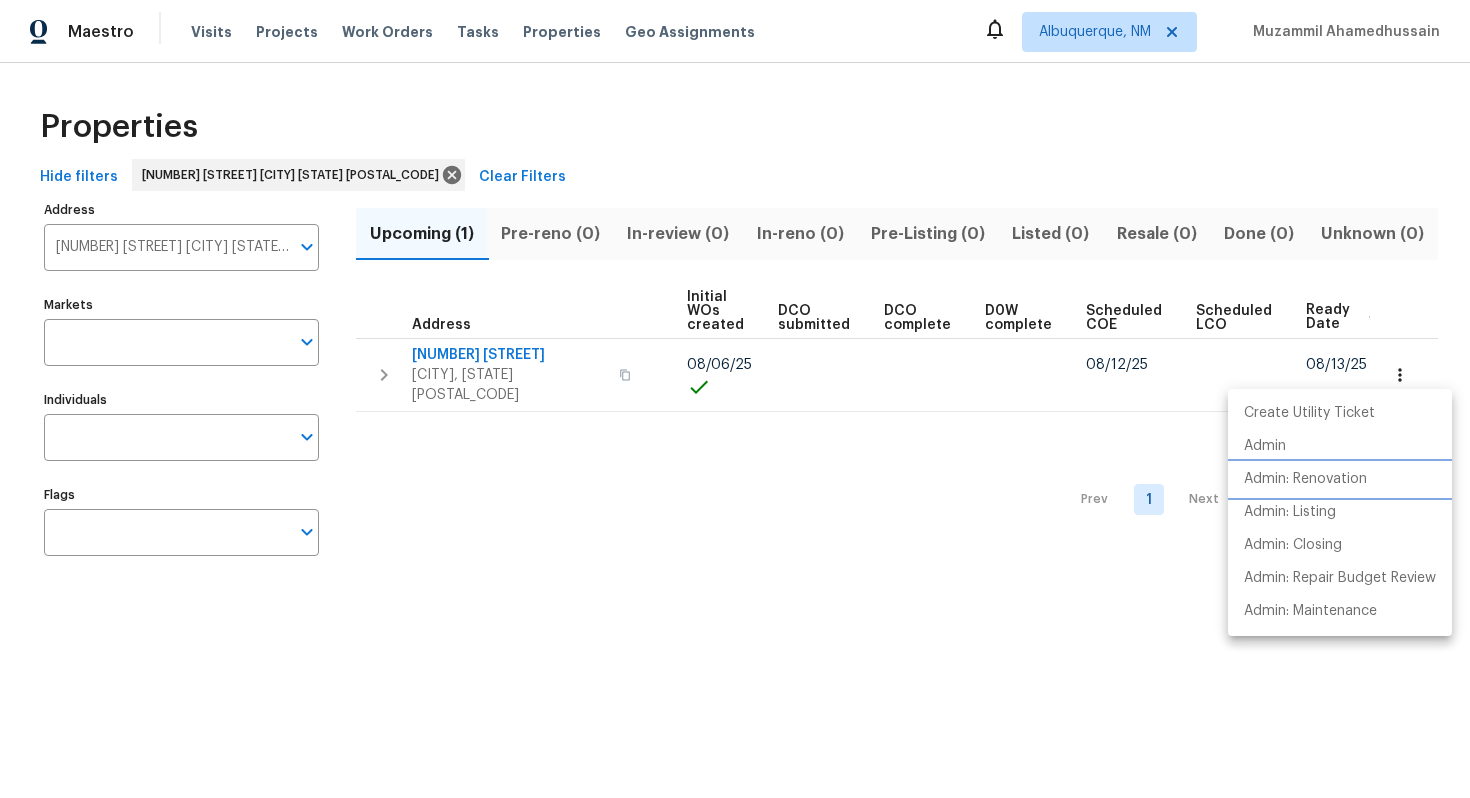 click on "Admin: Renovation" at bounding box center (1305, 479) 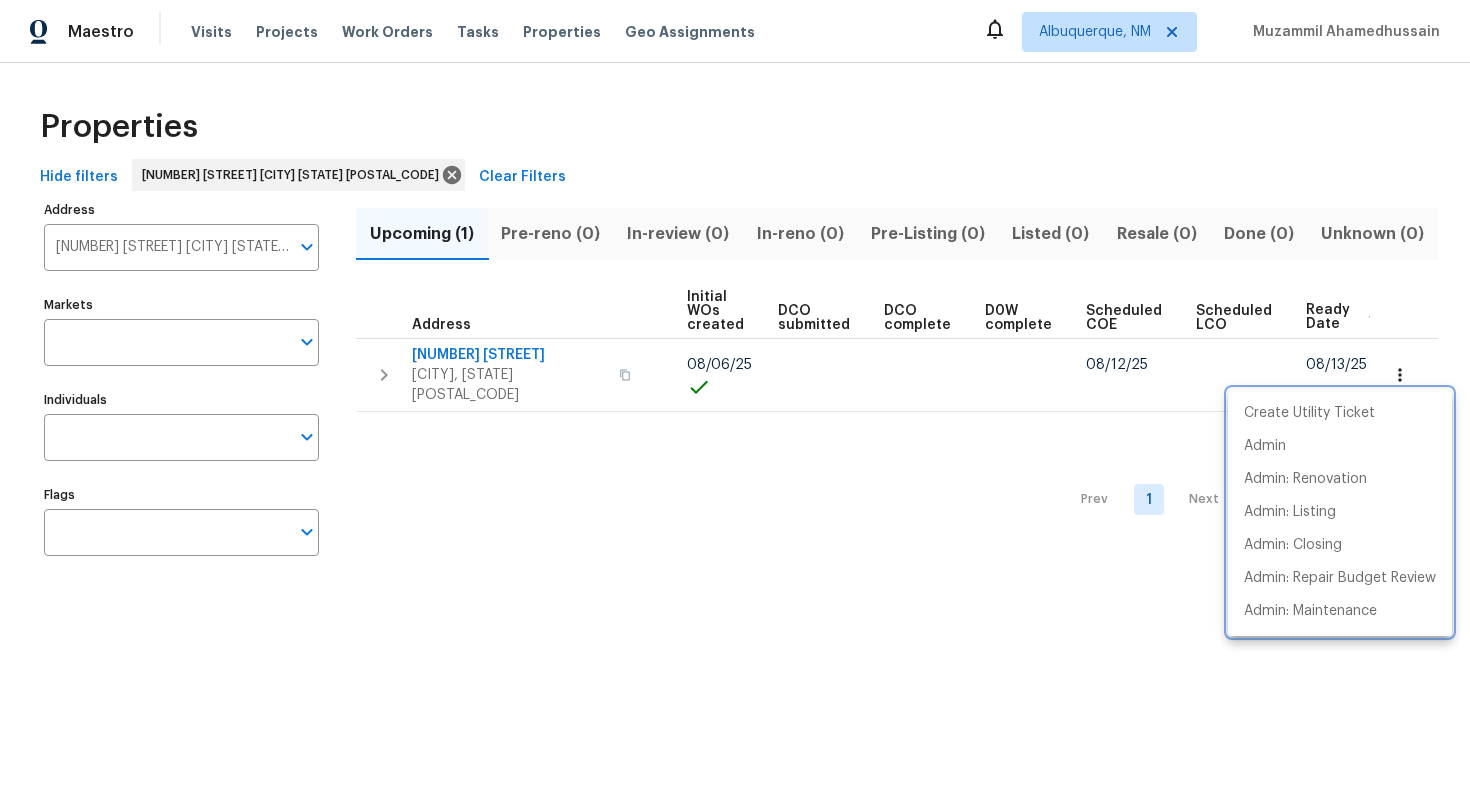 click at bounding box center [735, 399] 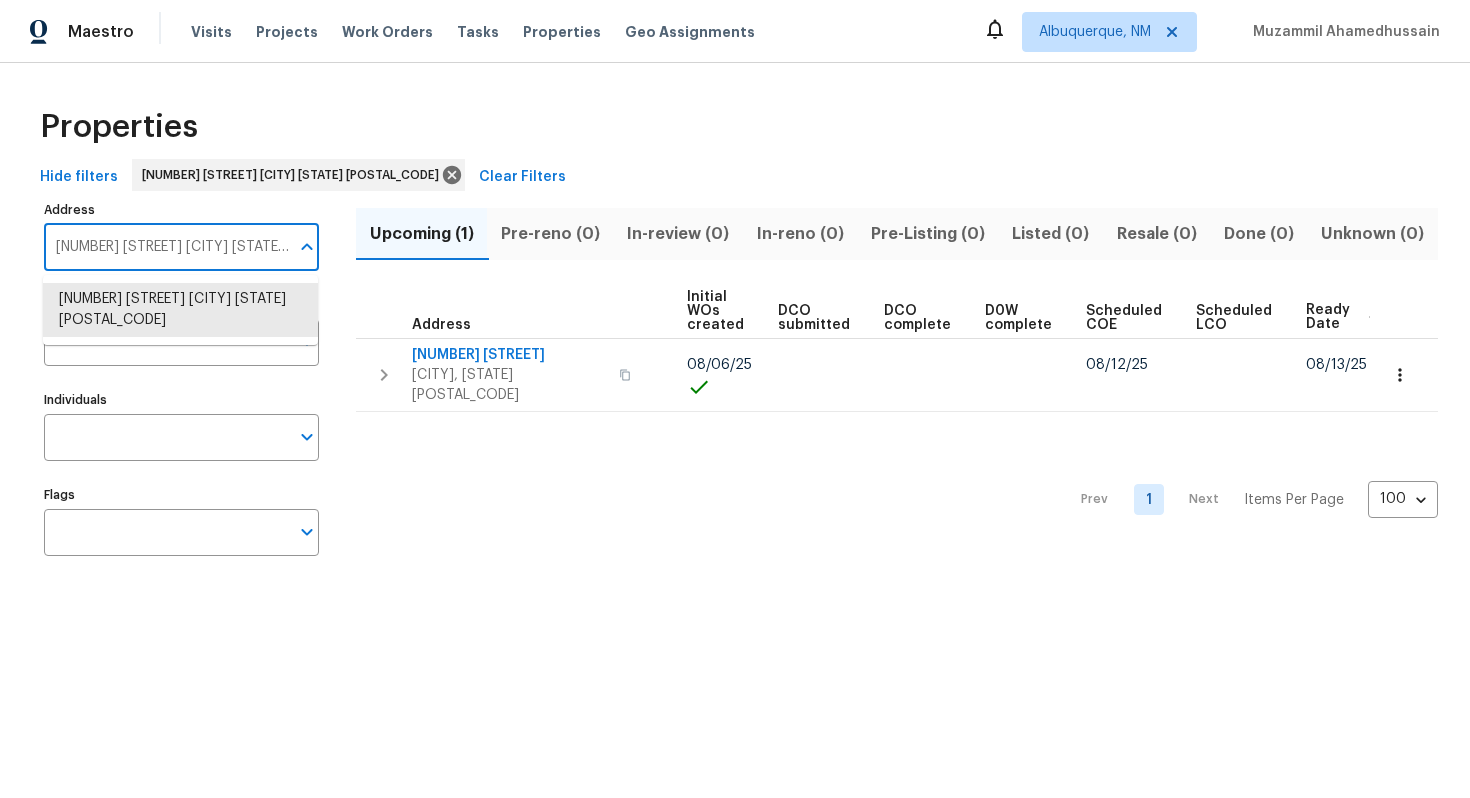 click on "[NUMBER] [STREET] [CITY] [STATE] [POSTAL_CODE]" at bounding box center (166, 247) 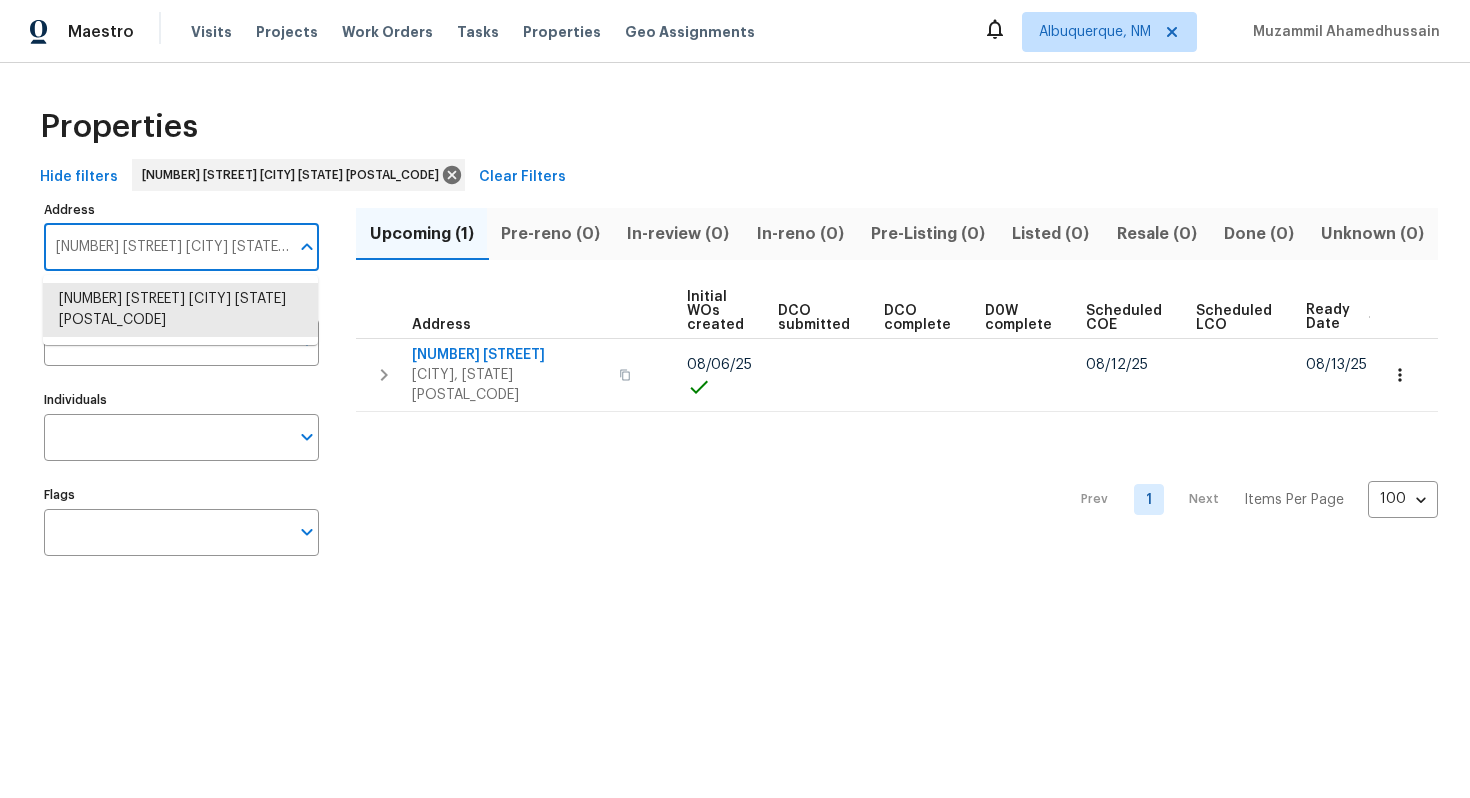 paste on "[NUMBER] [STREET] [CITY] [STATE] [POSTAL_CODE]" 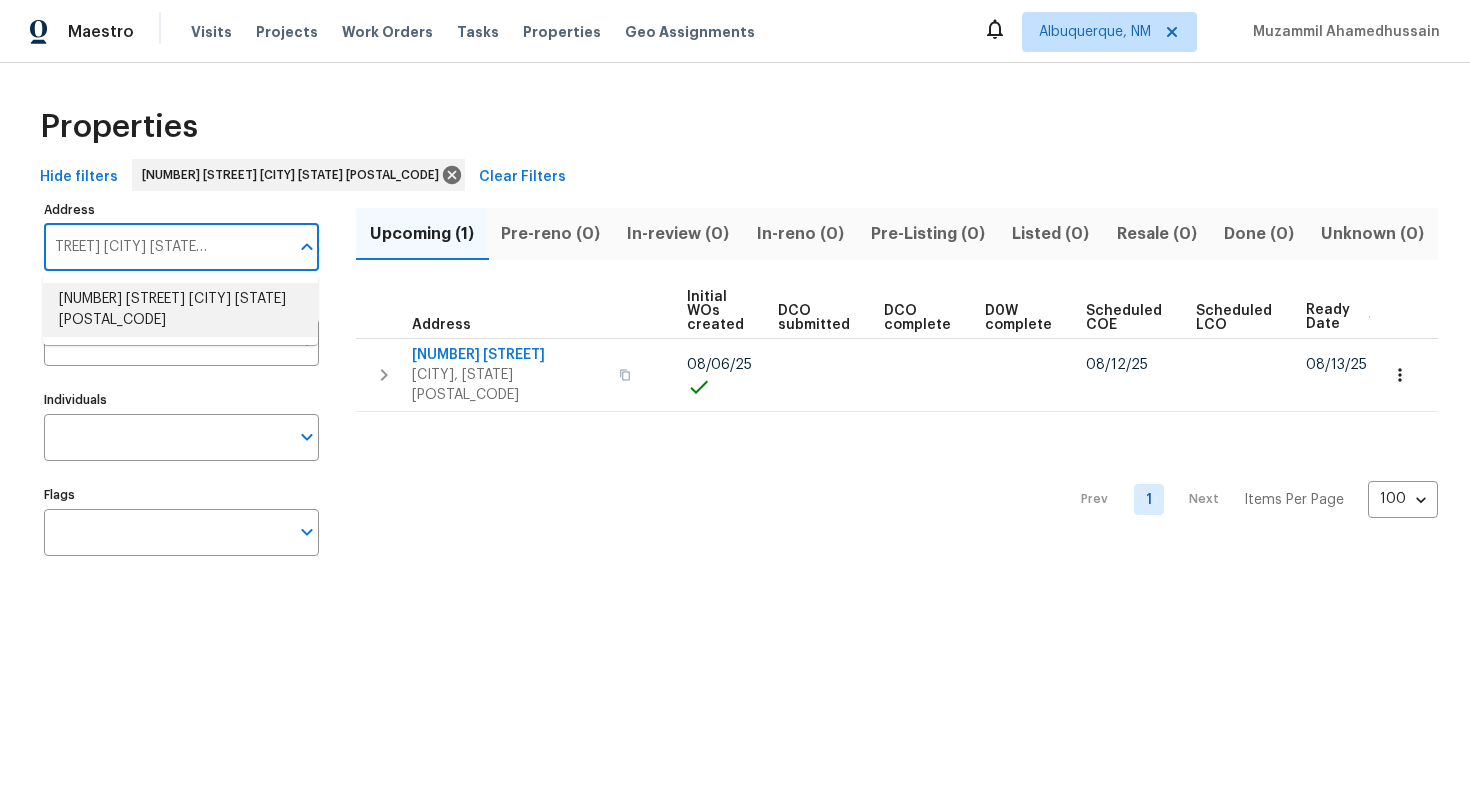 type on "[NUMBER] [STREET] [CITY] [STATE] [POSTAL_CODE]" 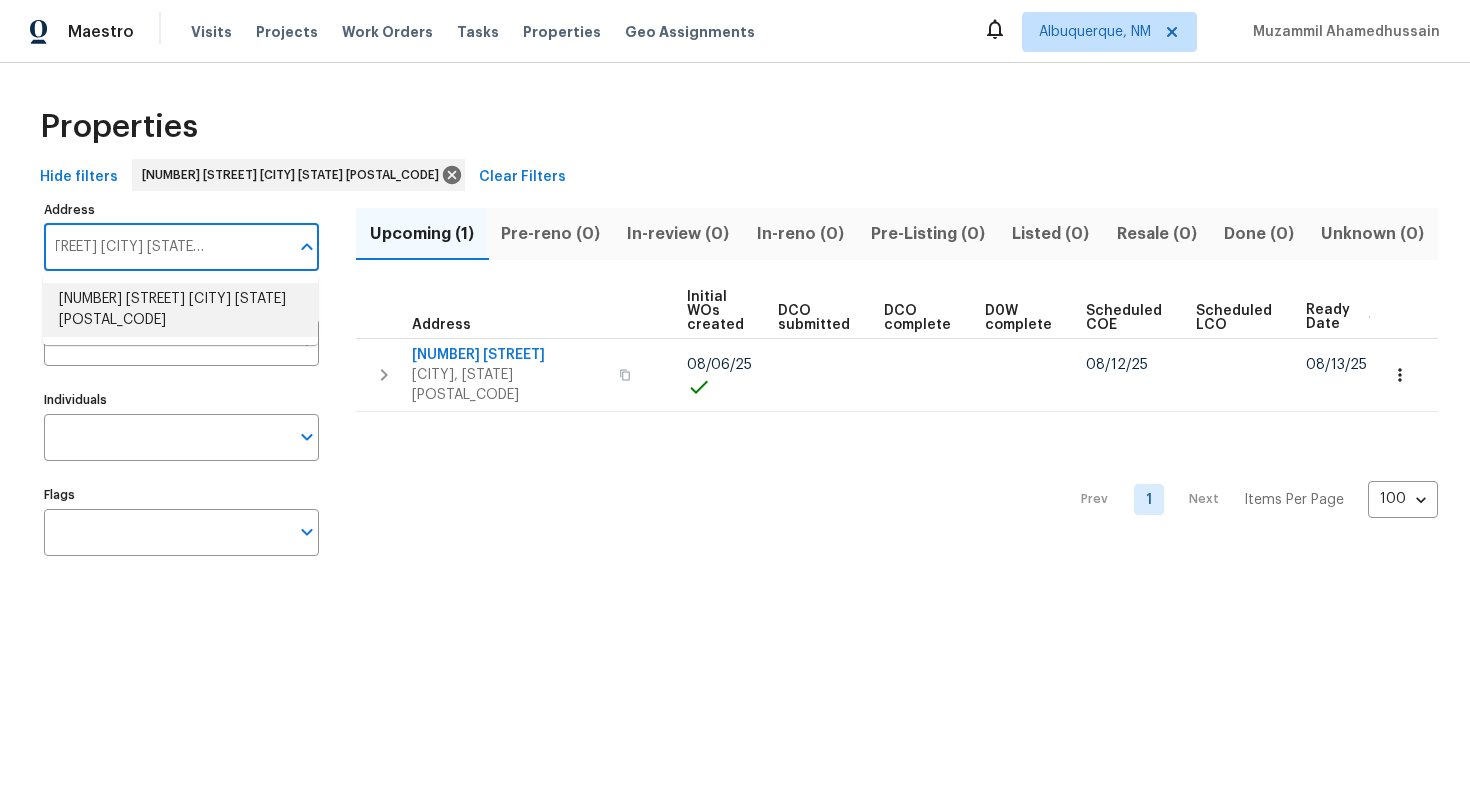 click on "[NUMBER] [STREET] [CITY] [STATE] [POSTAL_CODE]" at bounding box center (180, 310) 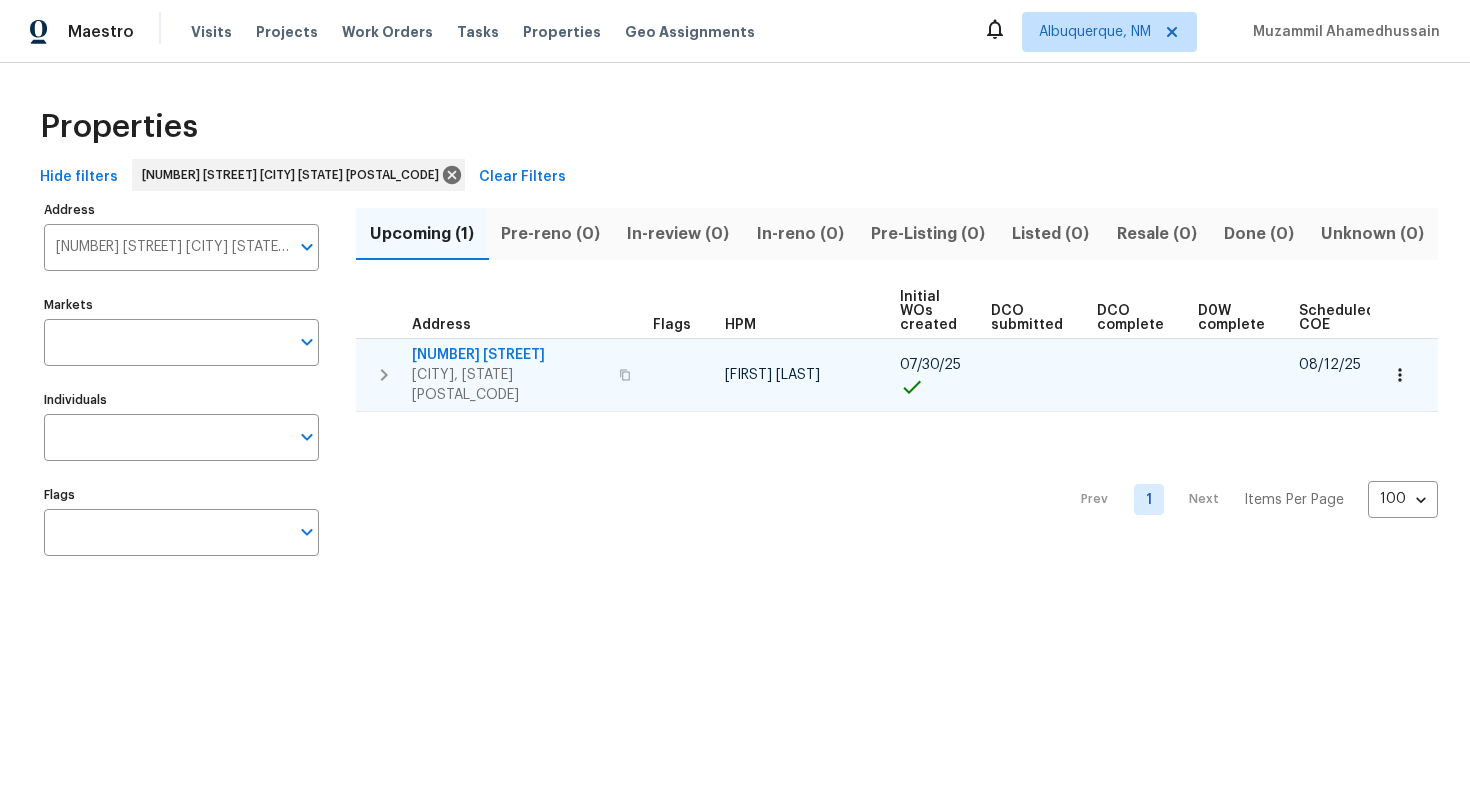 click on "[NUMBER] [STREET]" at bounding box center (509, 355) 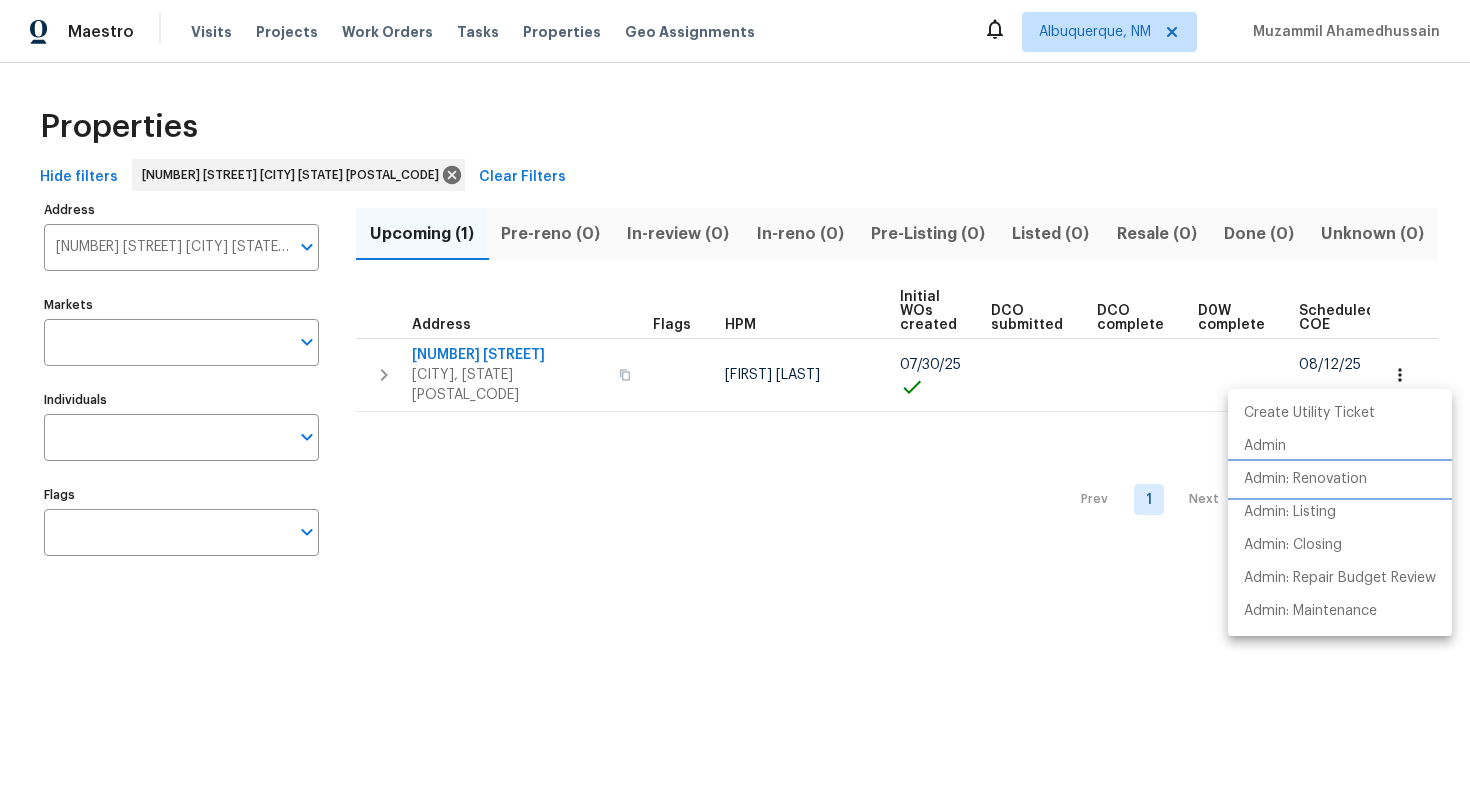 click on "Admin: Renovation" at bounding box center (1305, 479) 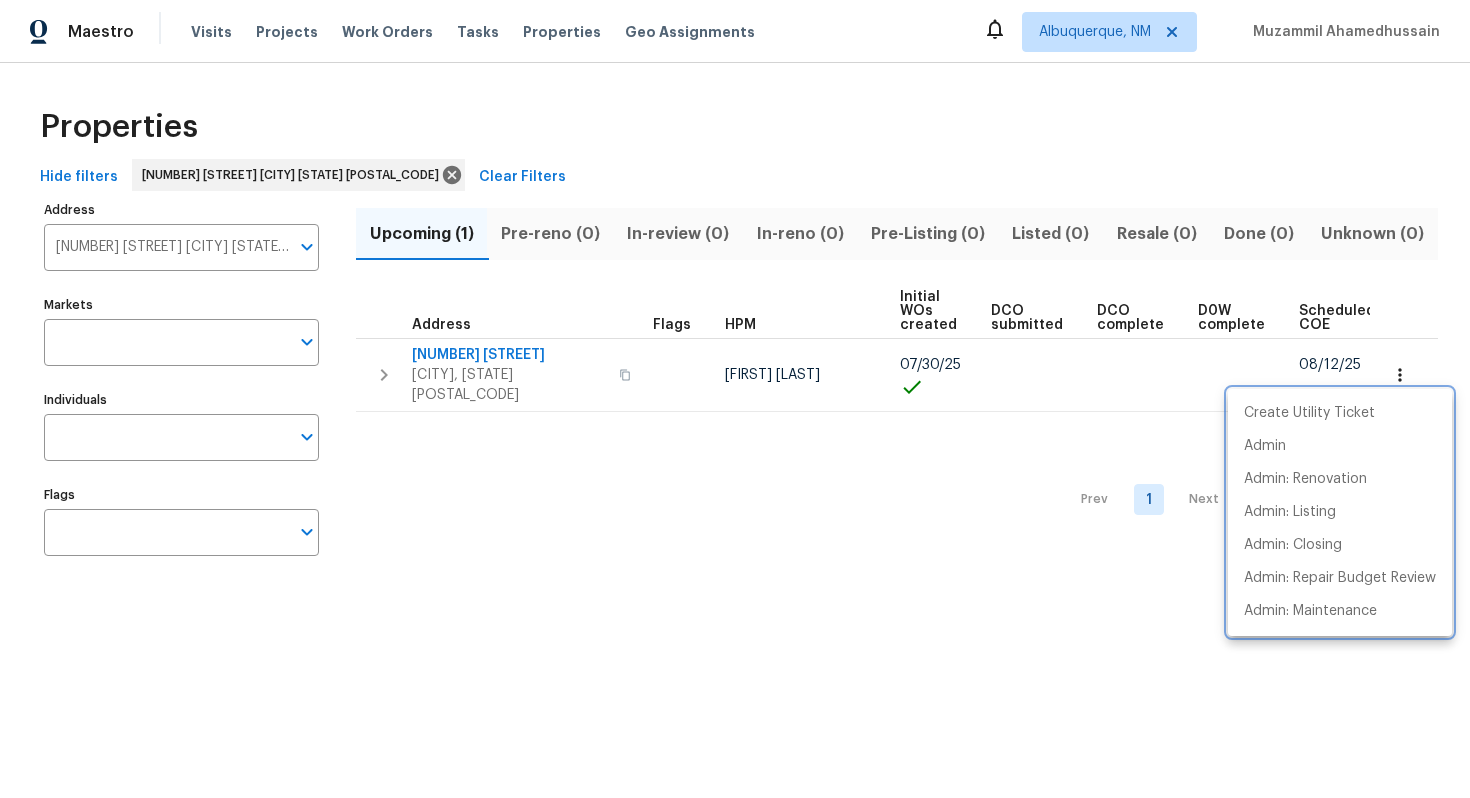 click at bounding box center [735, 399] 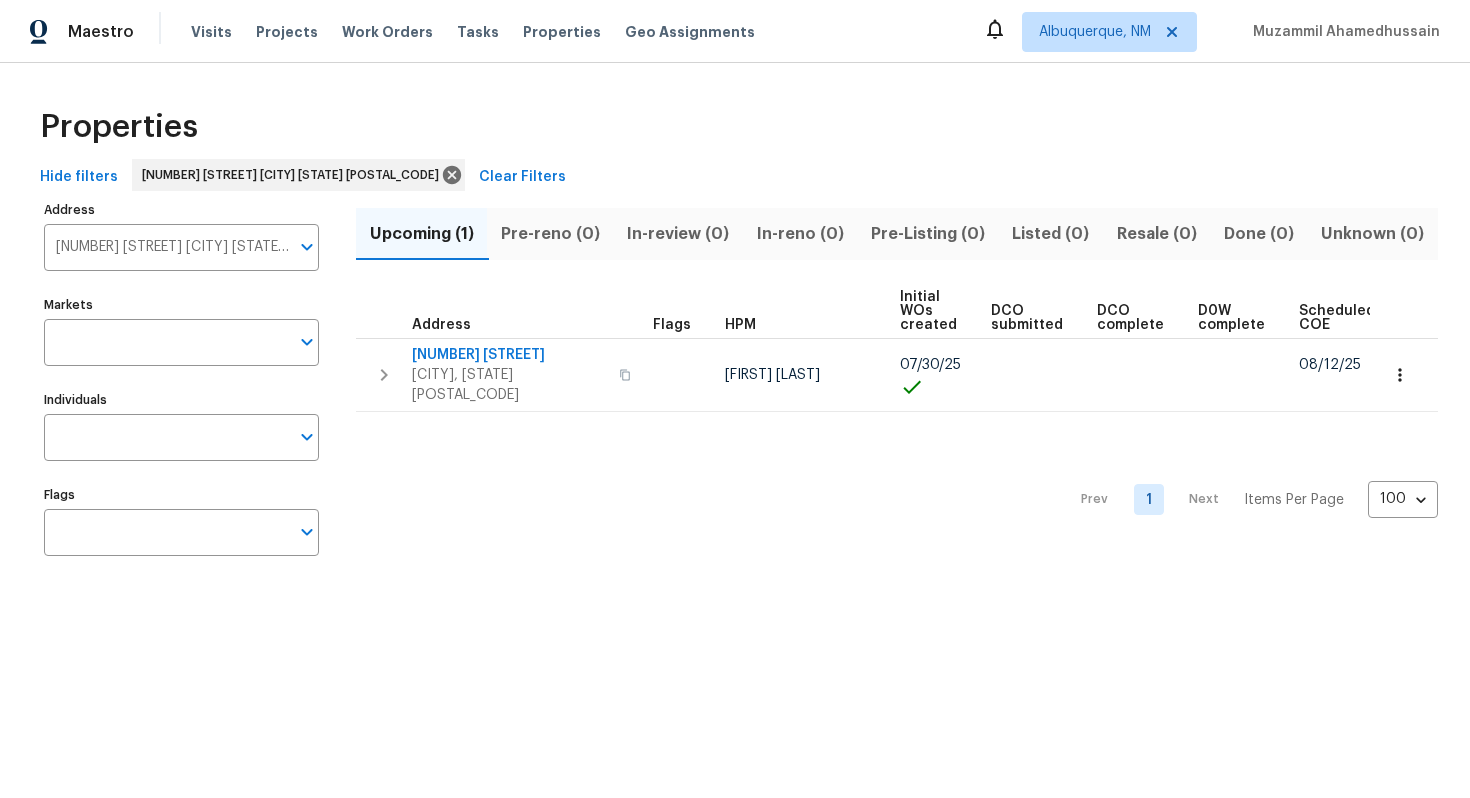 click on "[NUMBER] [STREET] [CITY] [STATE] [POSTAL_CODE]" at bounding box center [166, 247] 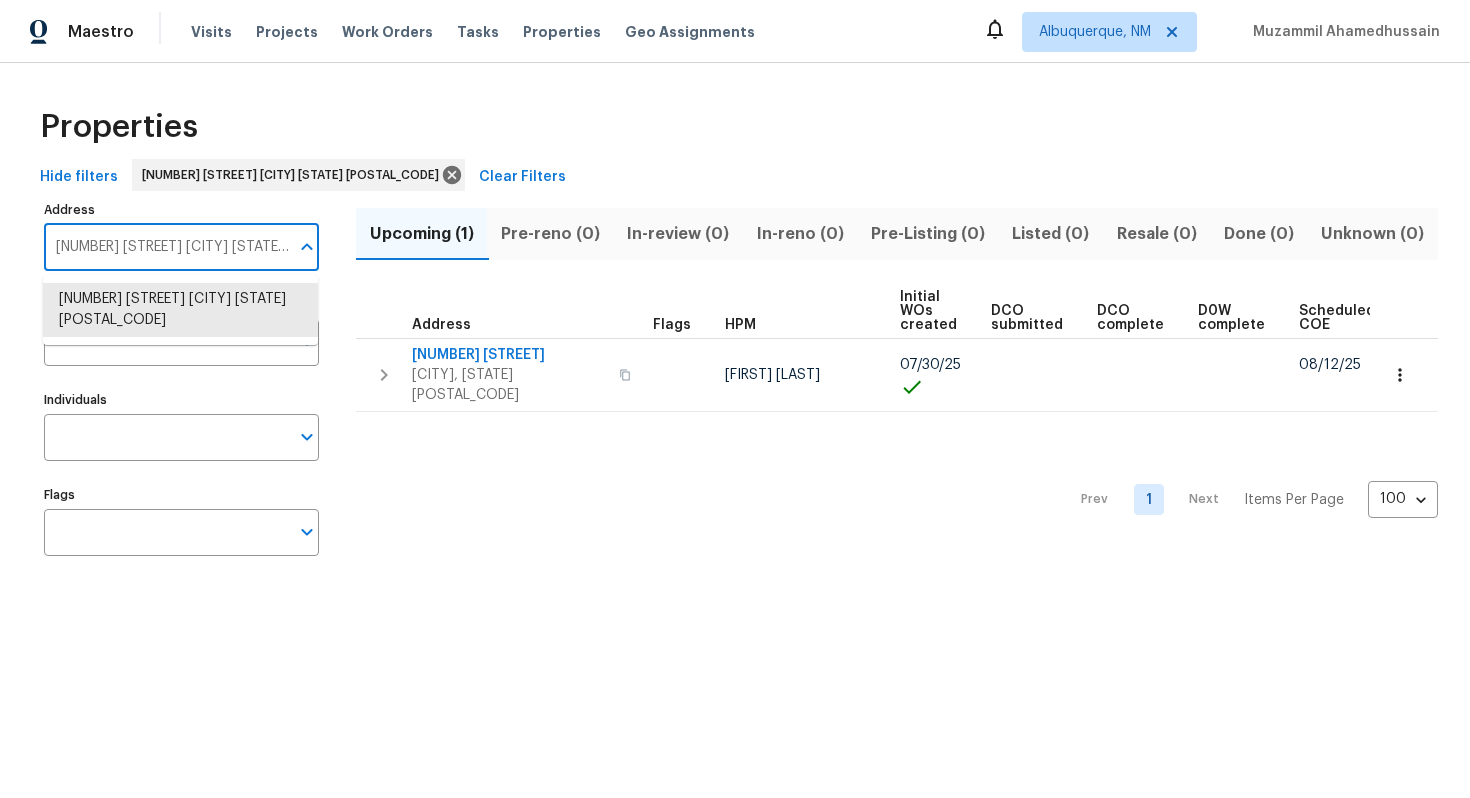 paste on "[NUMBER] [STREET] [CITY] [STATE] [POSTAL_CODE]" 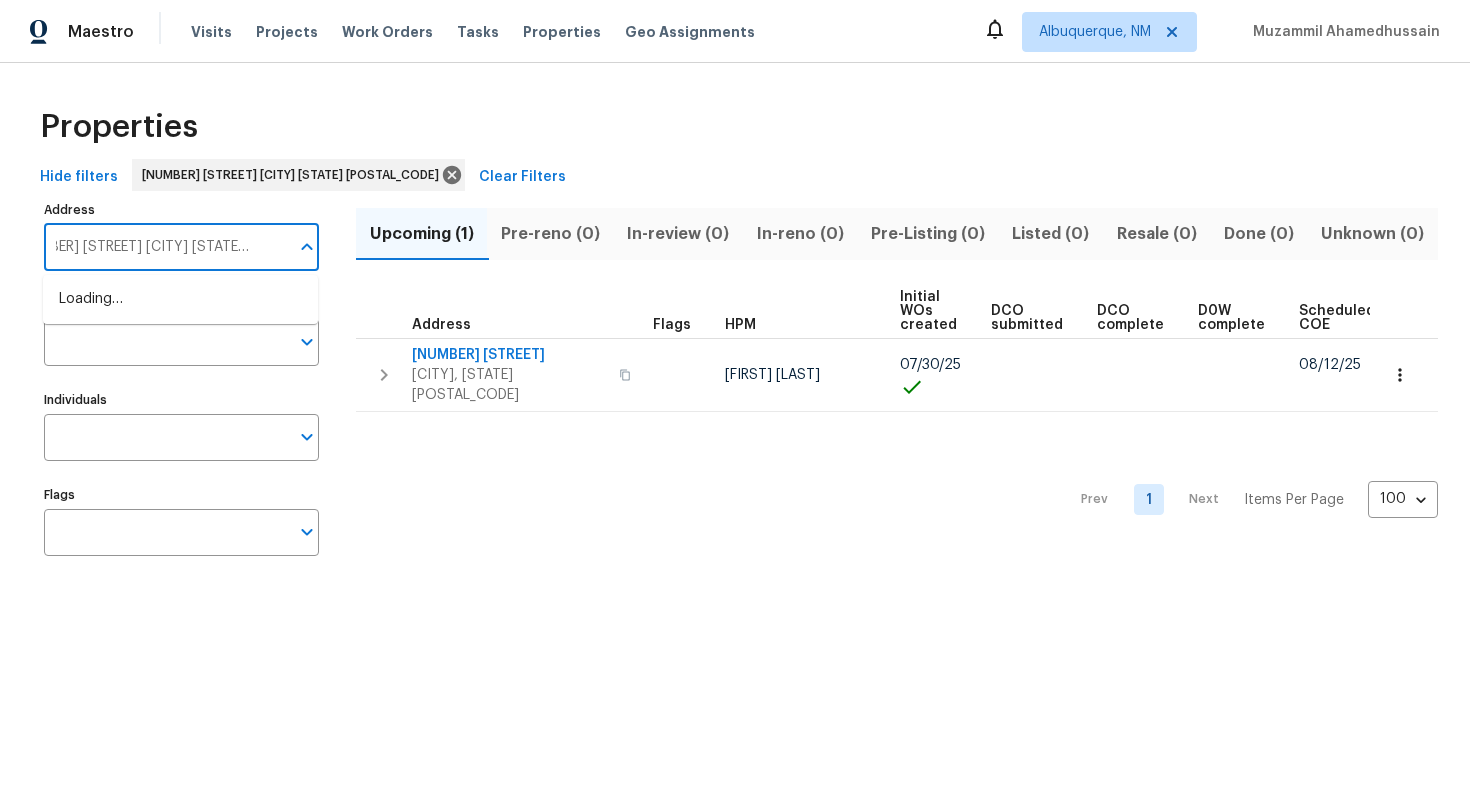 type on "[NUMBER] [STREET] [CITY] [STATE] [POSTAL_CODE]" 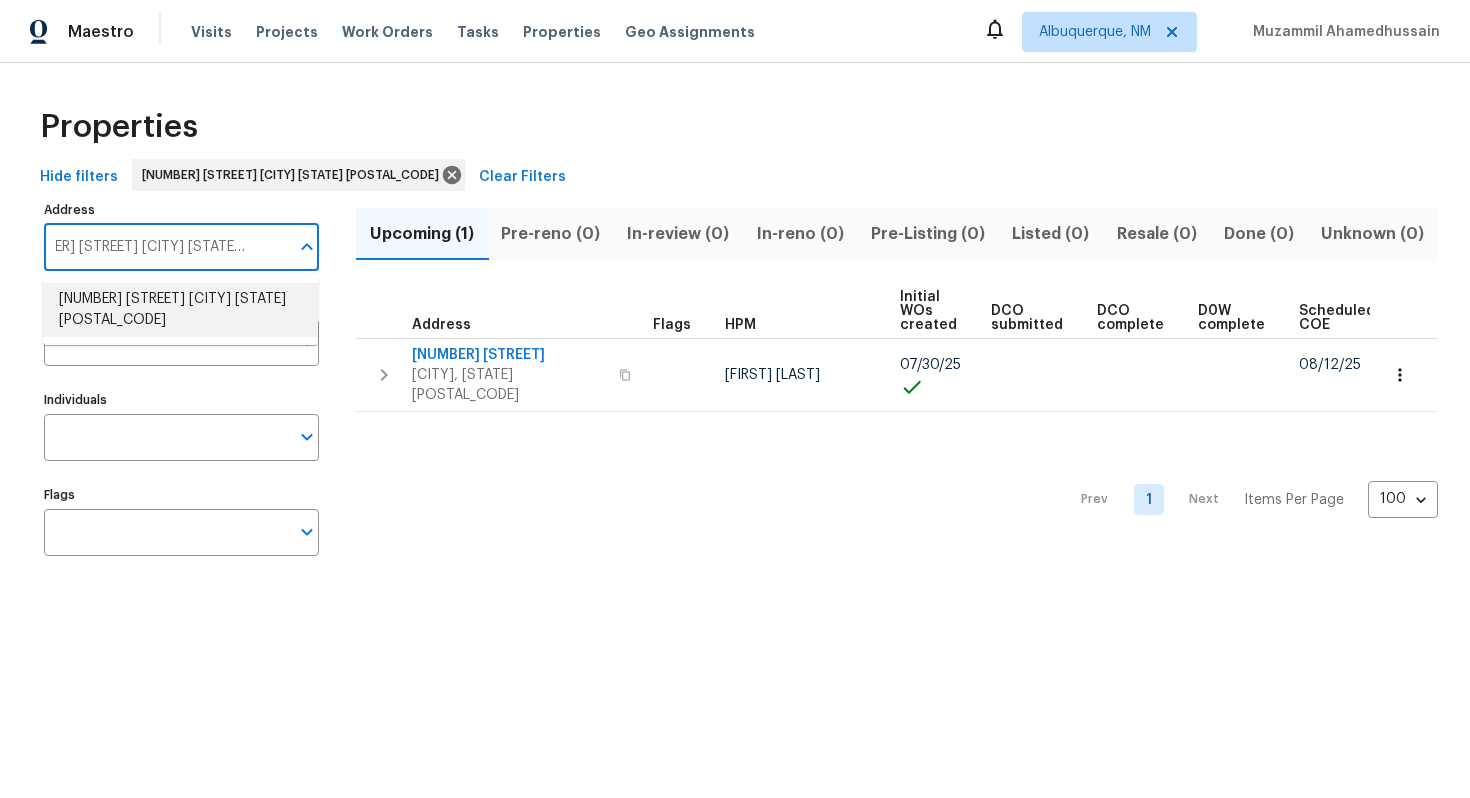 click on "[NUMBER] [STREET] [CITY] [STATE] [POSTAL_CODE]" at bounding box center (180, 310) 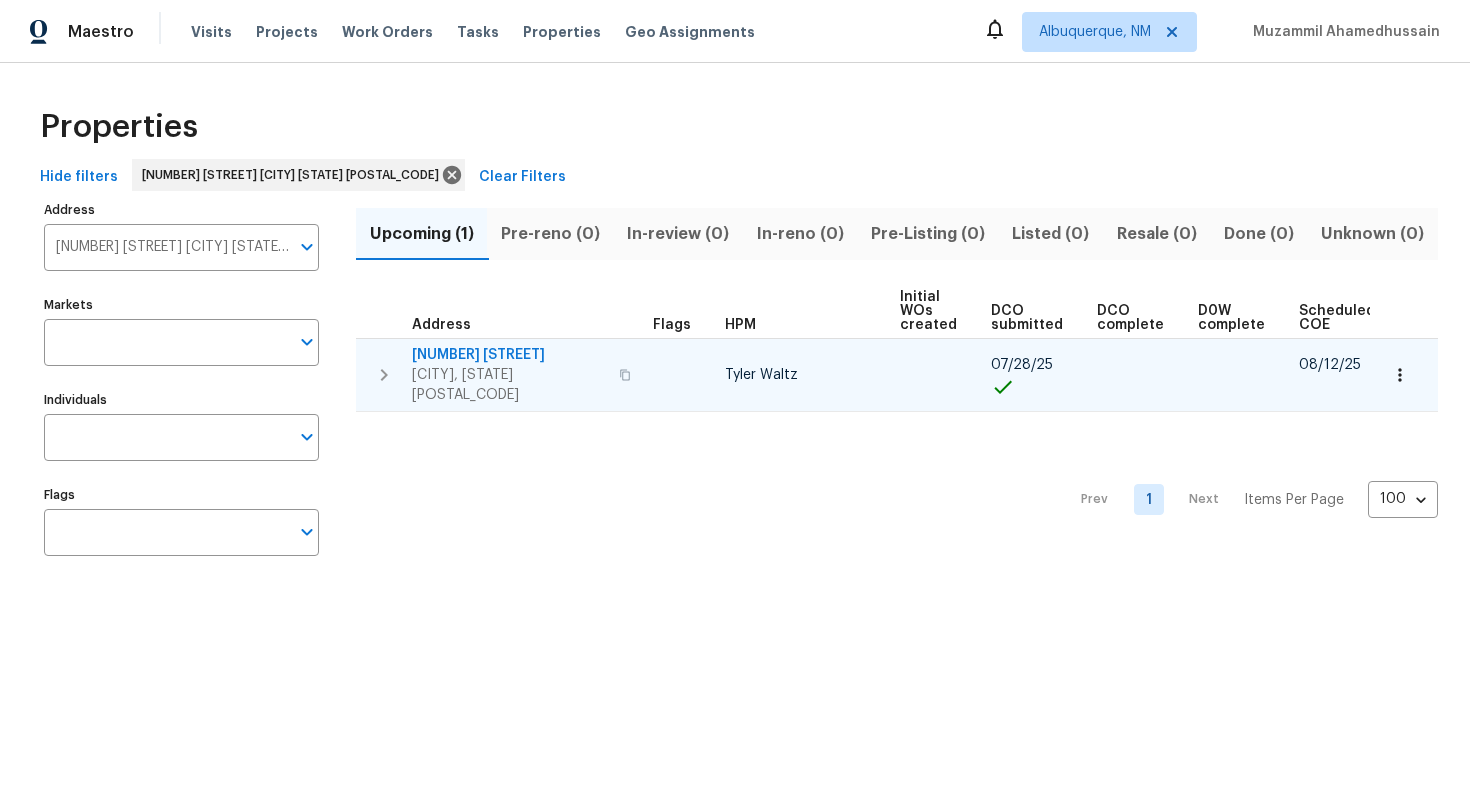 scroll, scrollTop: 0, scrollLeft: 213, axis: horizontal 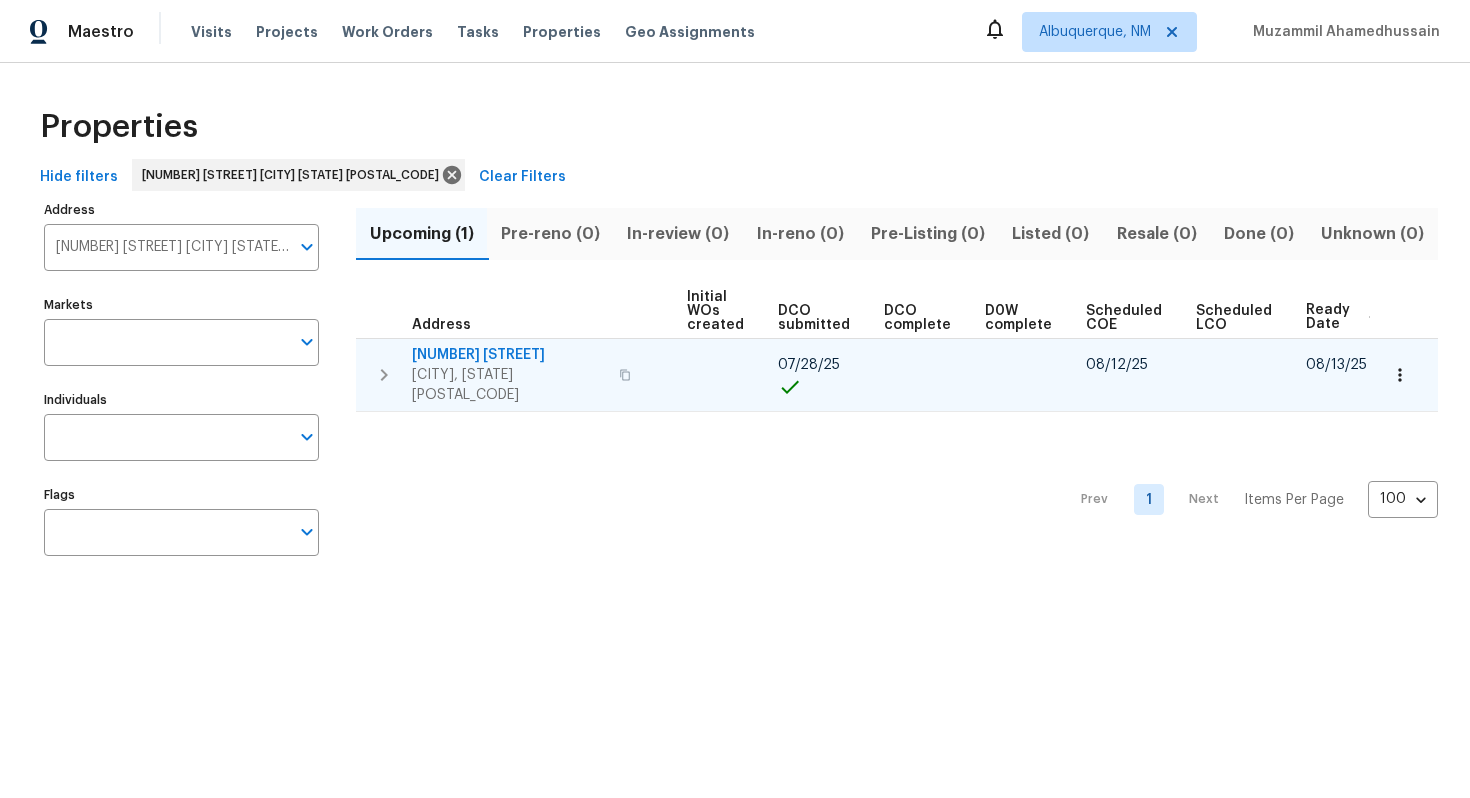 click 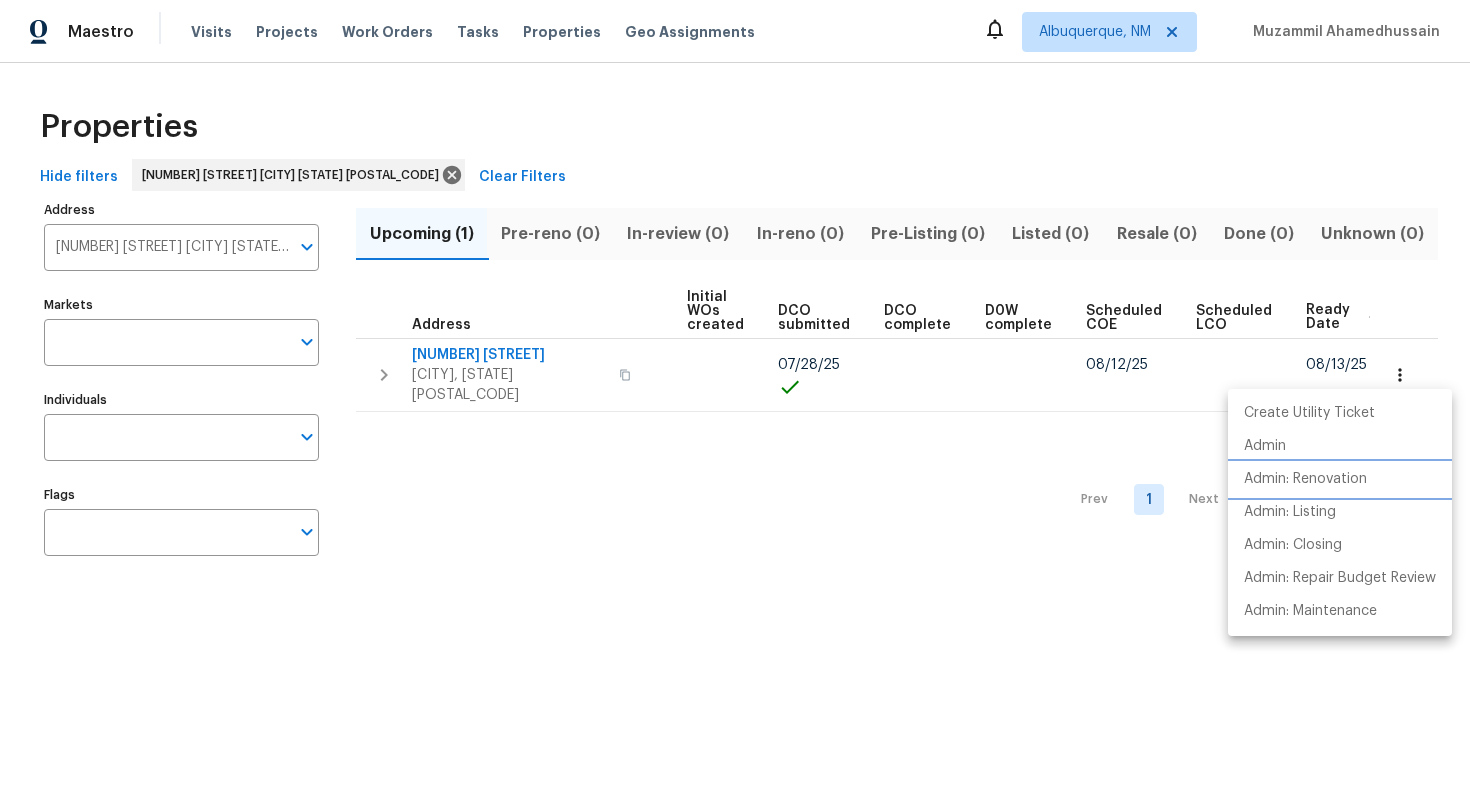 click on "Admin: Renovation" at bounding box center (1305, 479) 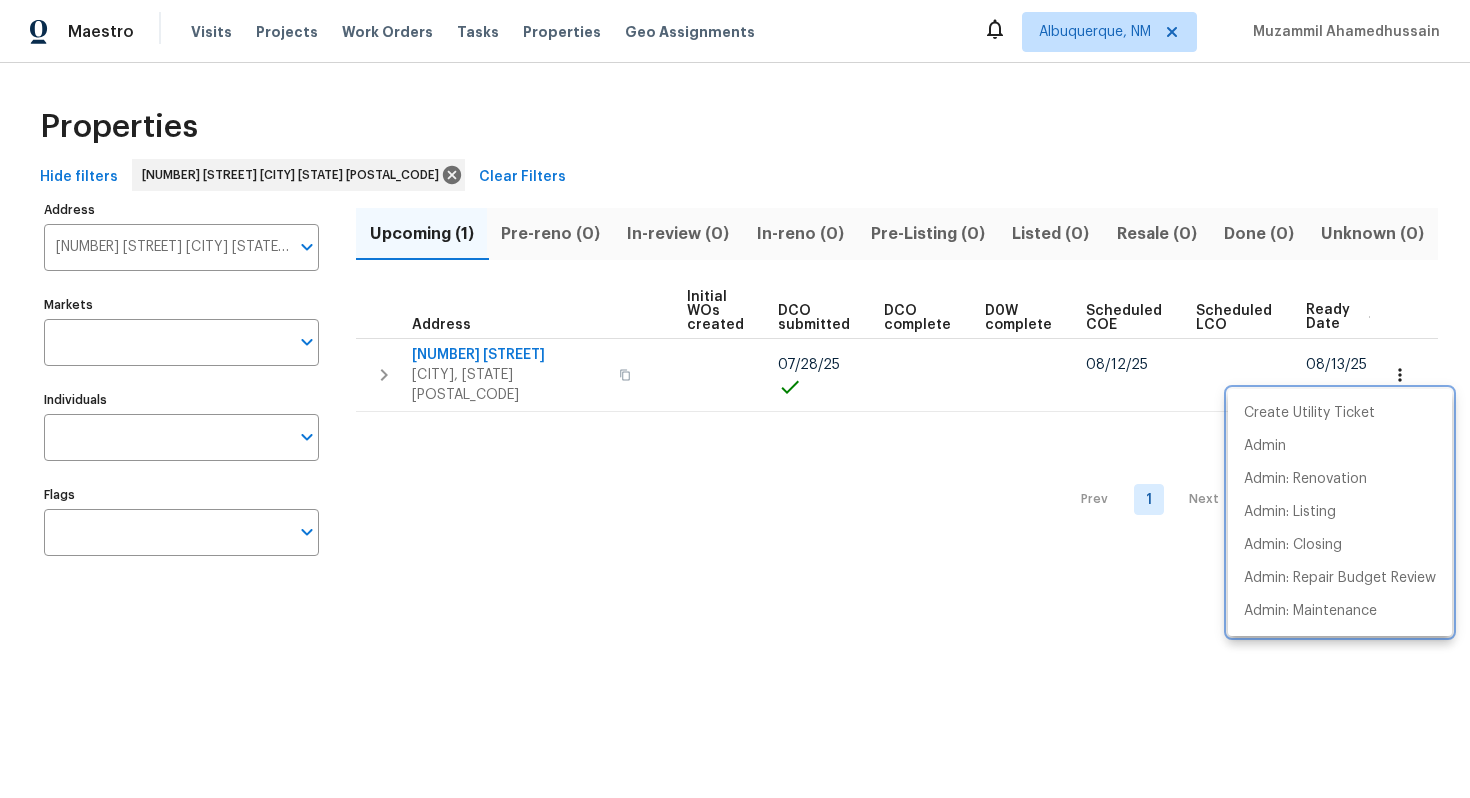 click at bounding box center [735, 399] 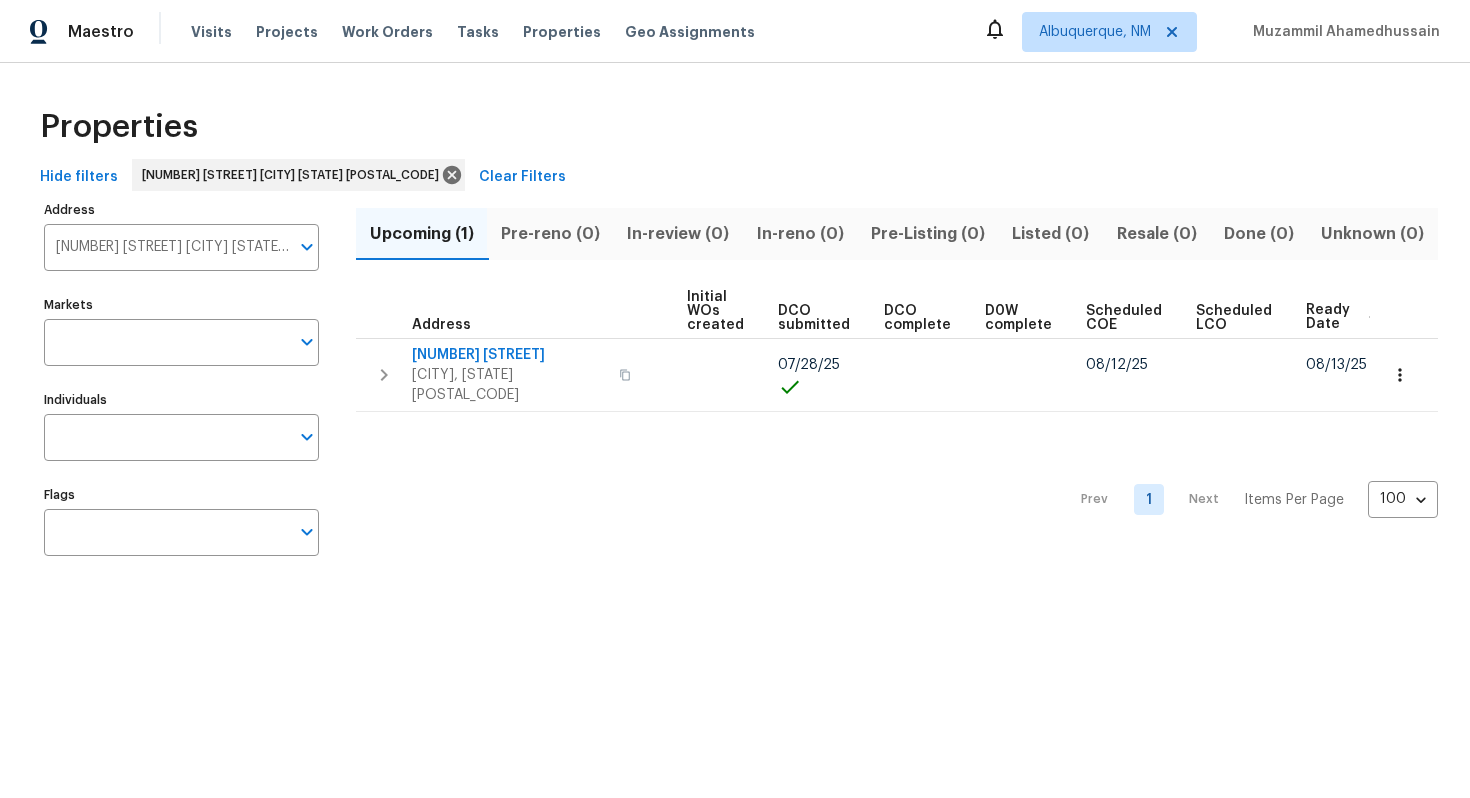 click on "[NUMBER] [STREET] [CITY] [STATE] [POSTAL_CODE]" at bounding box center [166, 247] 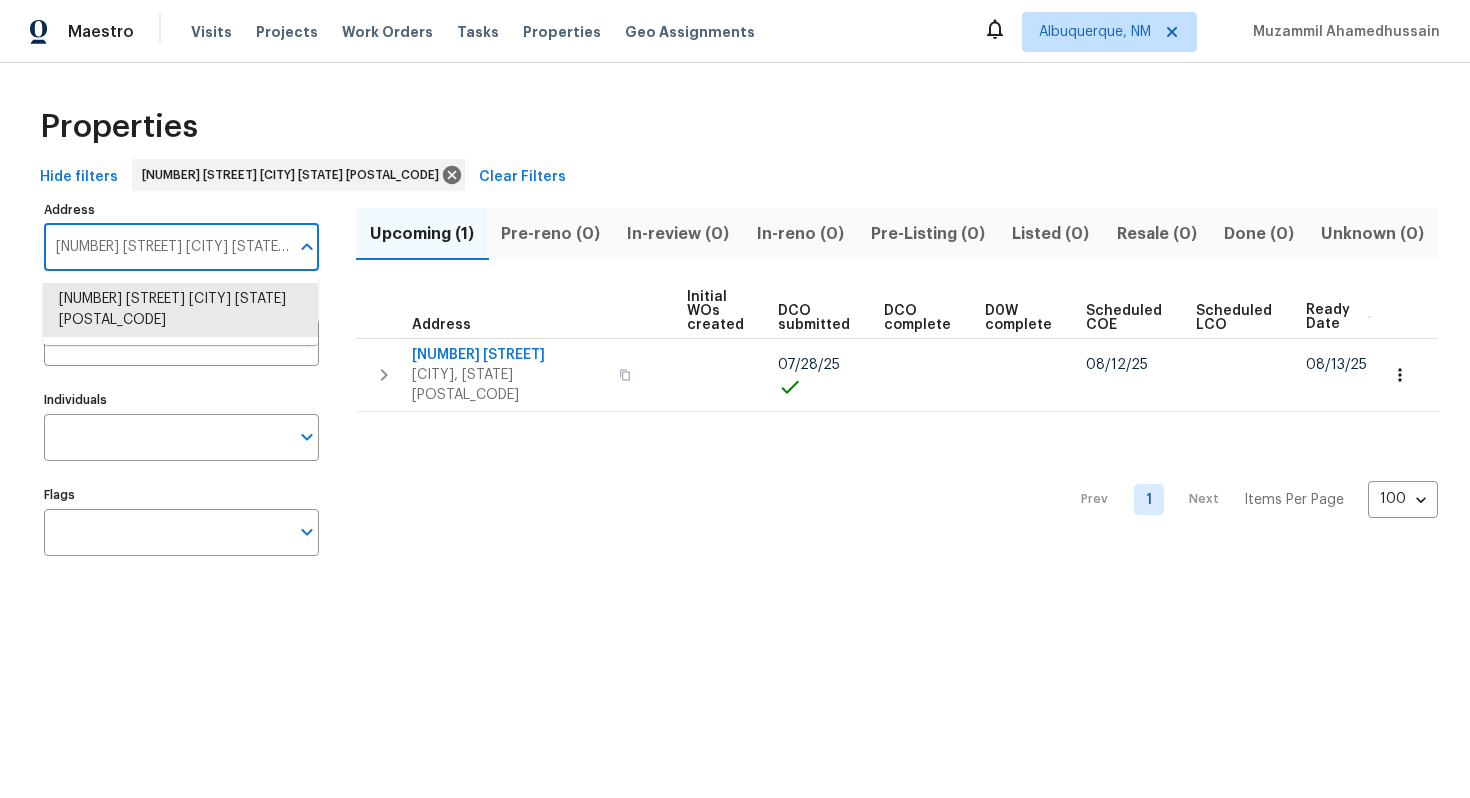 paste on "[NUMBER] [STREET] [CITY] [STATE] [POSTAL_CODE]" 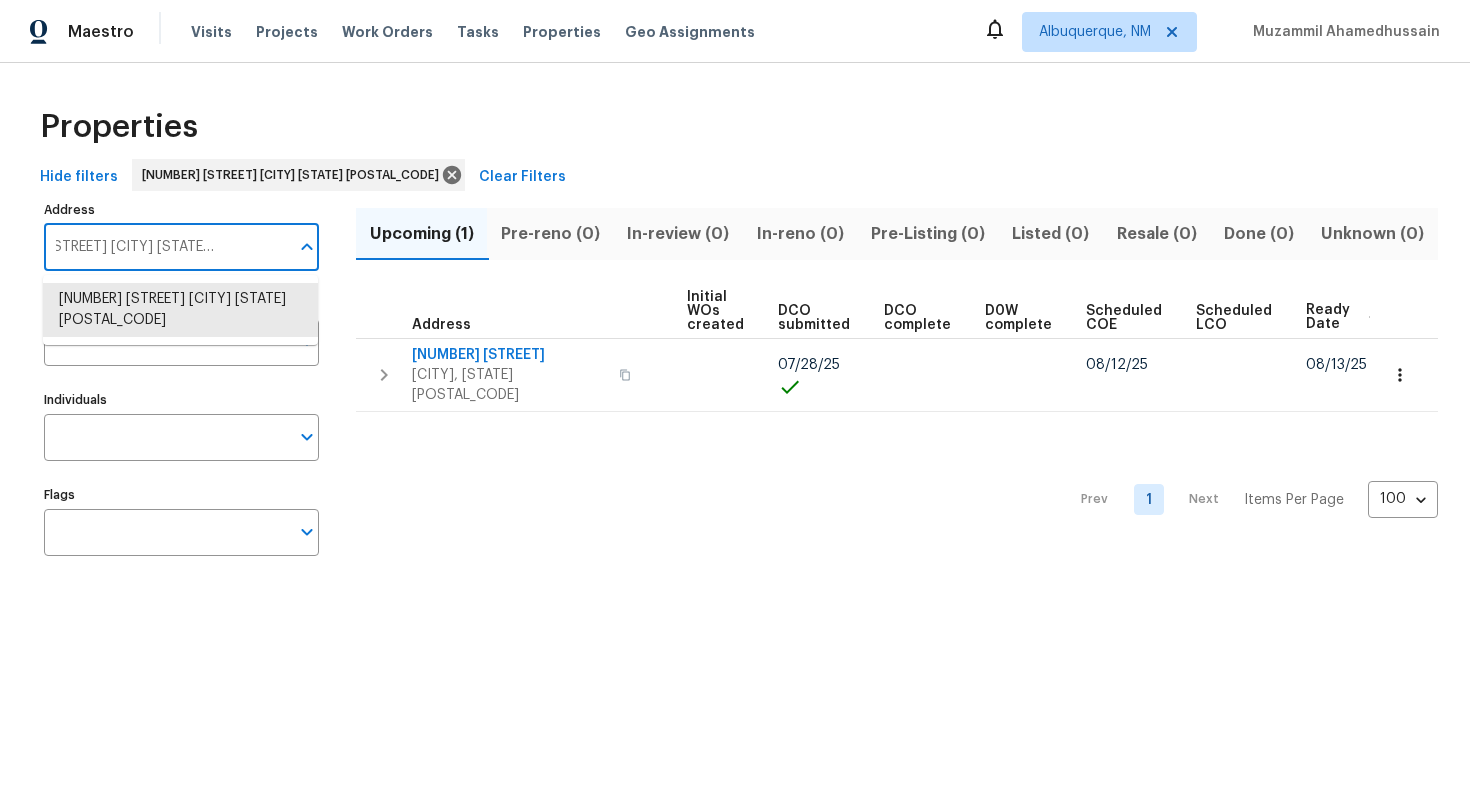 type on "[NUMBER] [STREET] [CITY] [STATE] [POSTAL_CODE]" 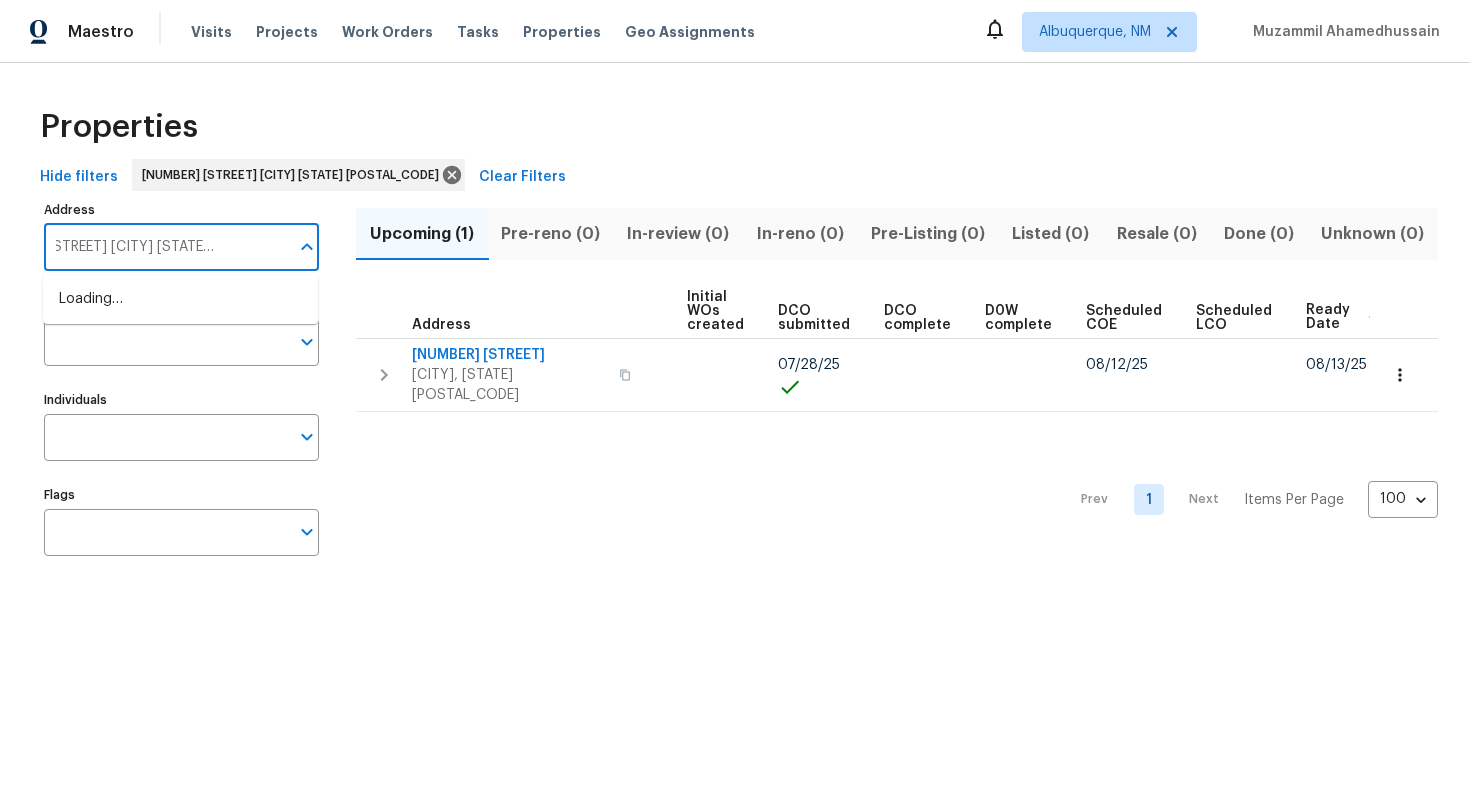 scroll, scrollTop: 0, scrollLeft: 79, axis: horizontal 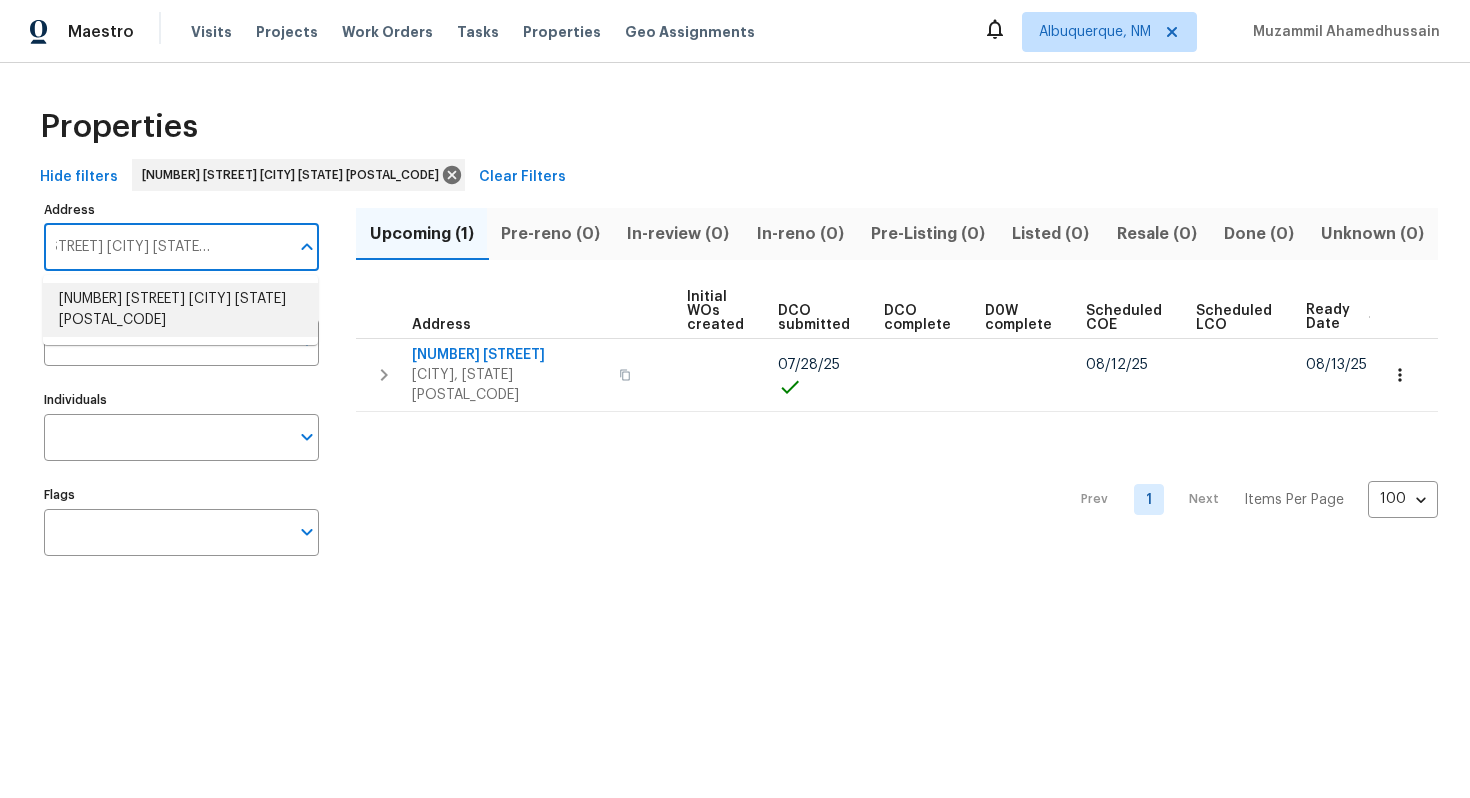 click on "[NUMBER] [STREET] [CITY] [STATE] [POSTAL_CODE]" at bounding box center (180, 310) 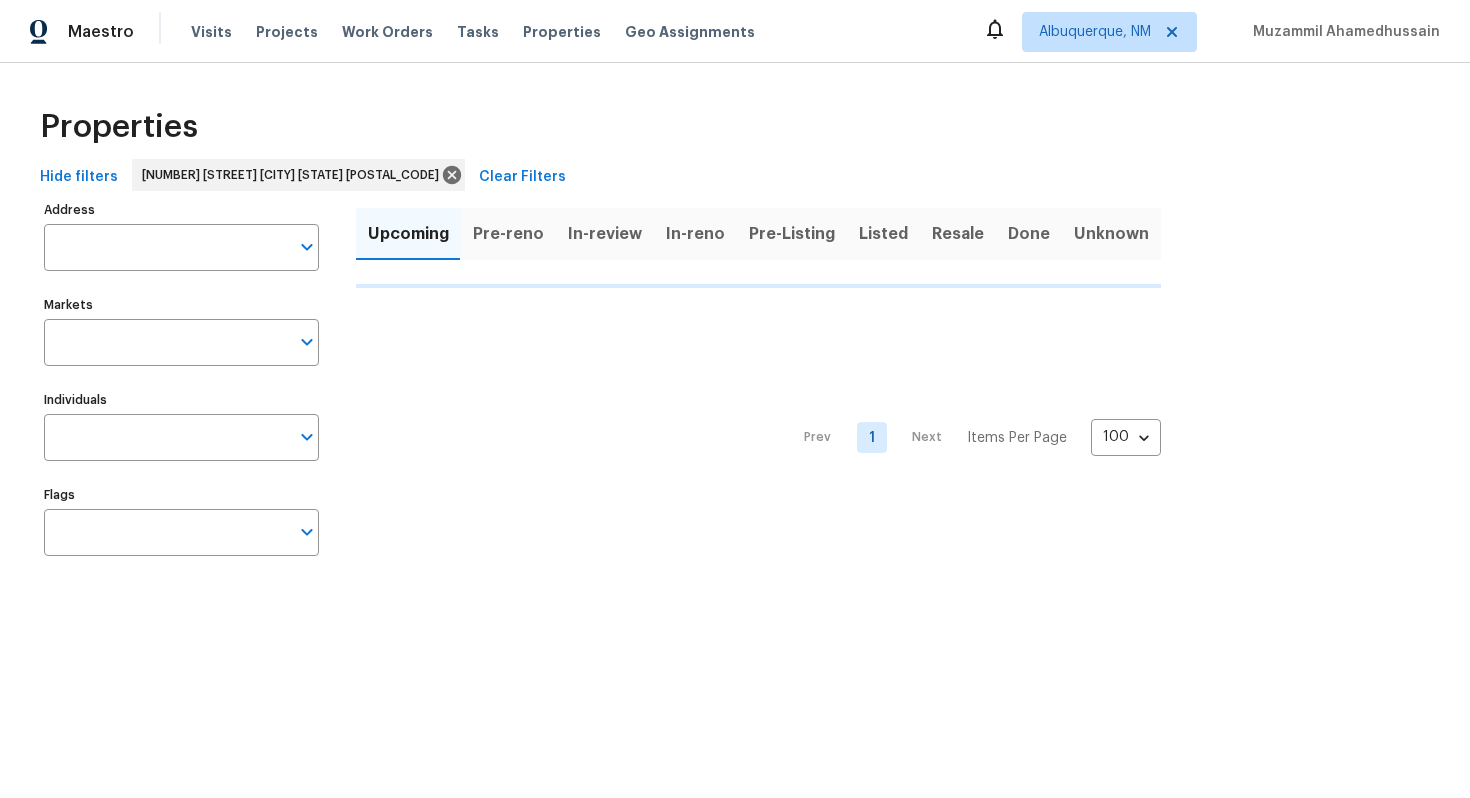 type on "[NUMBER] [STREET] [CITY] [STATE] [POSTAL_CODE]" 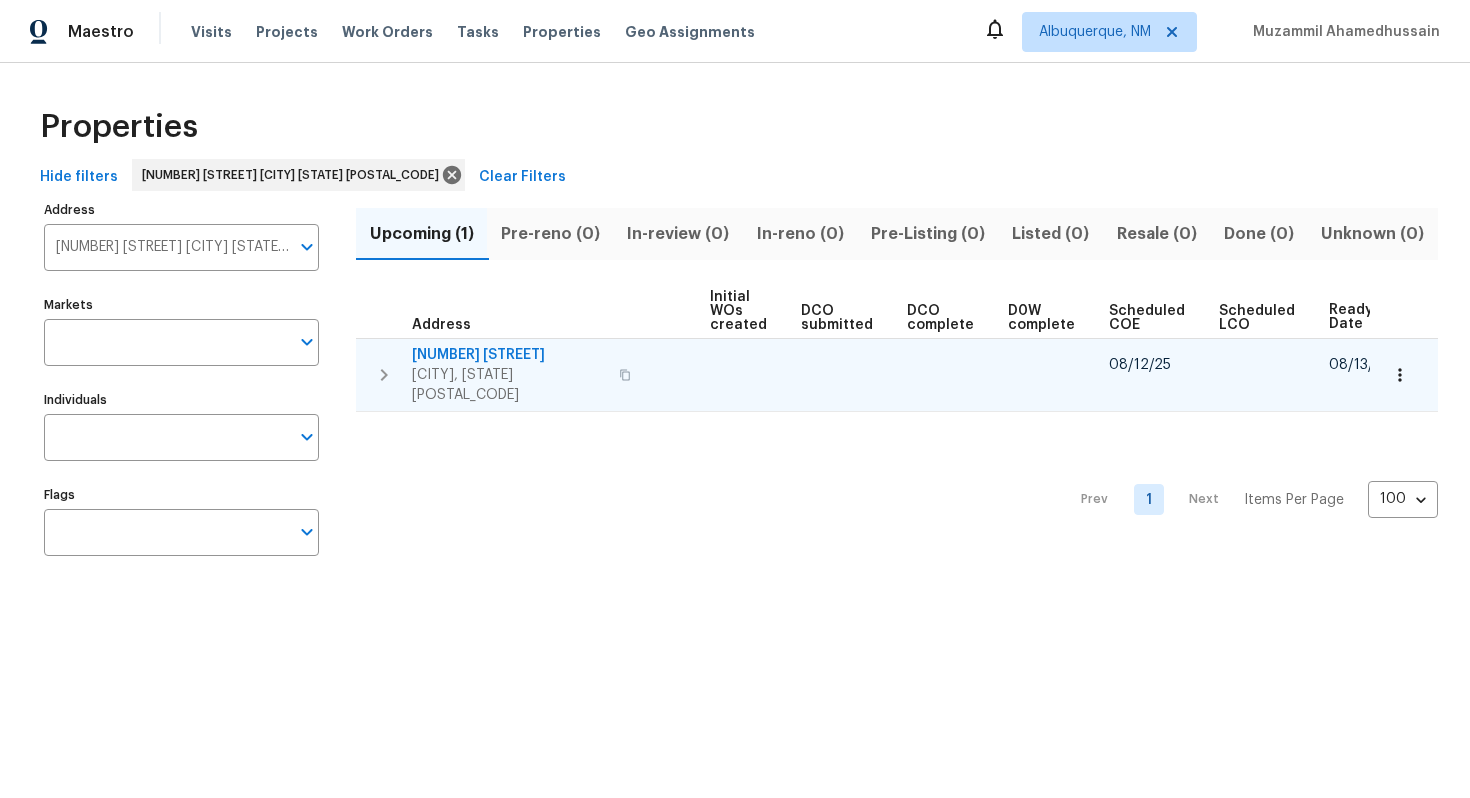 scroll, scrollTop: 0, scrollLeft: 213, axis: horizontal 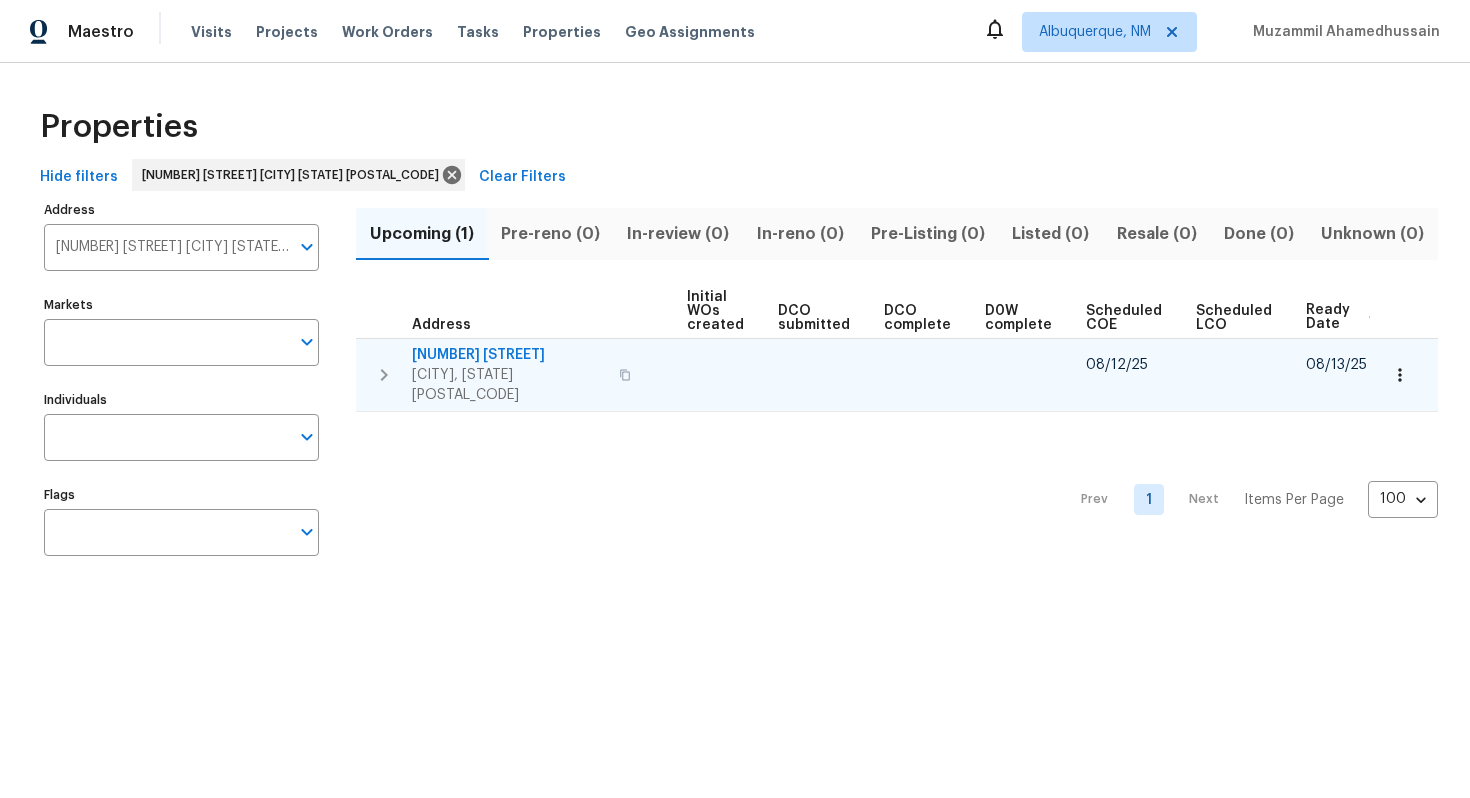 click 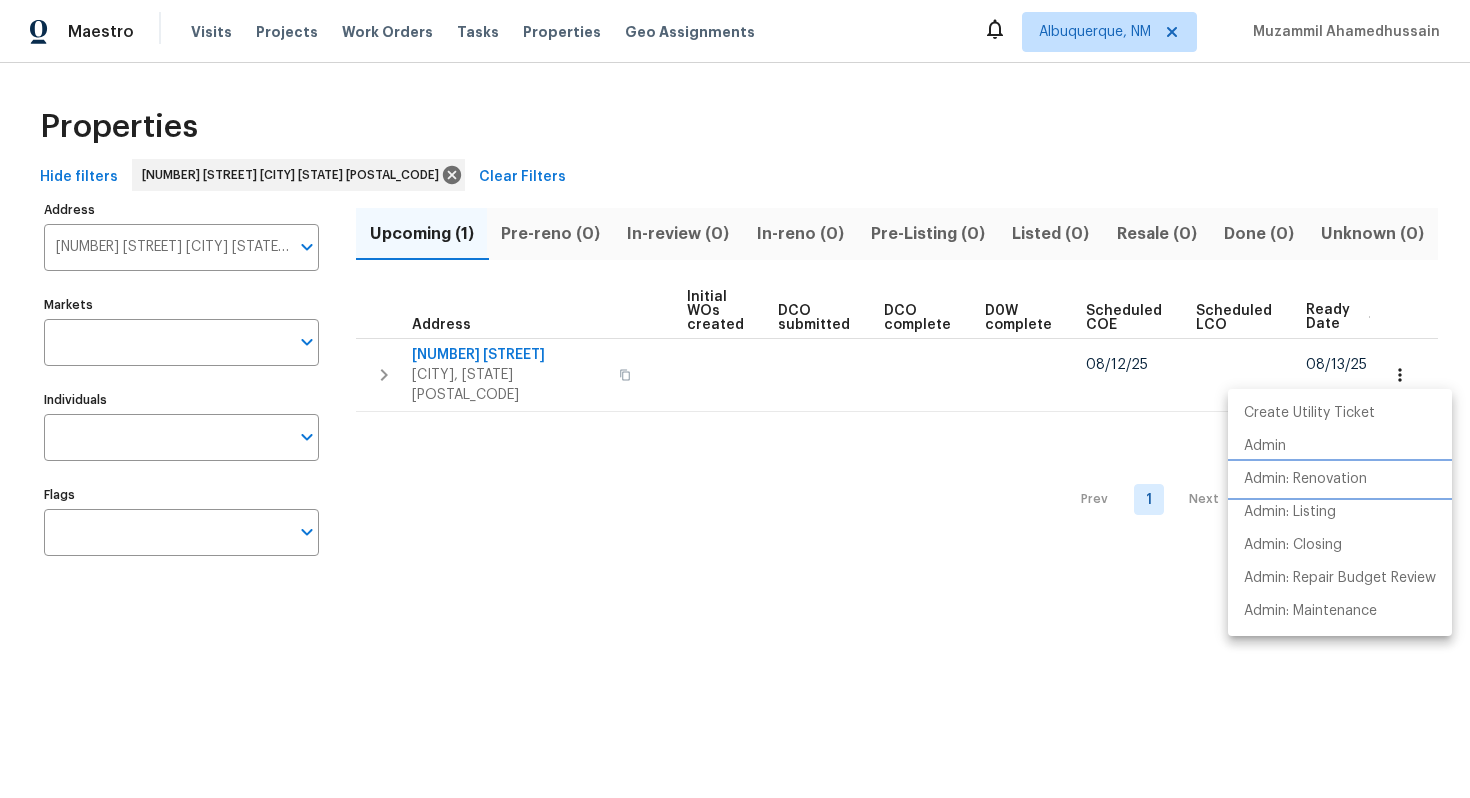 click on "Admin: Renovation" at bounding box center [1340, 479] 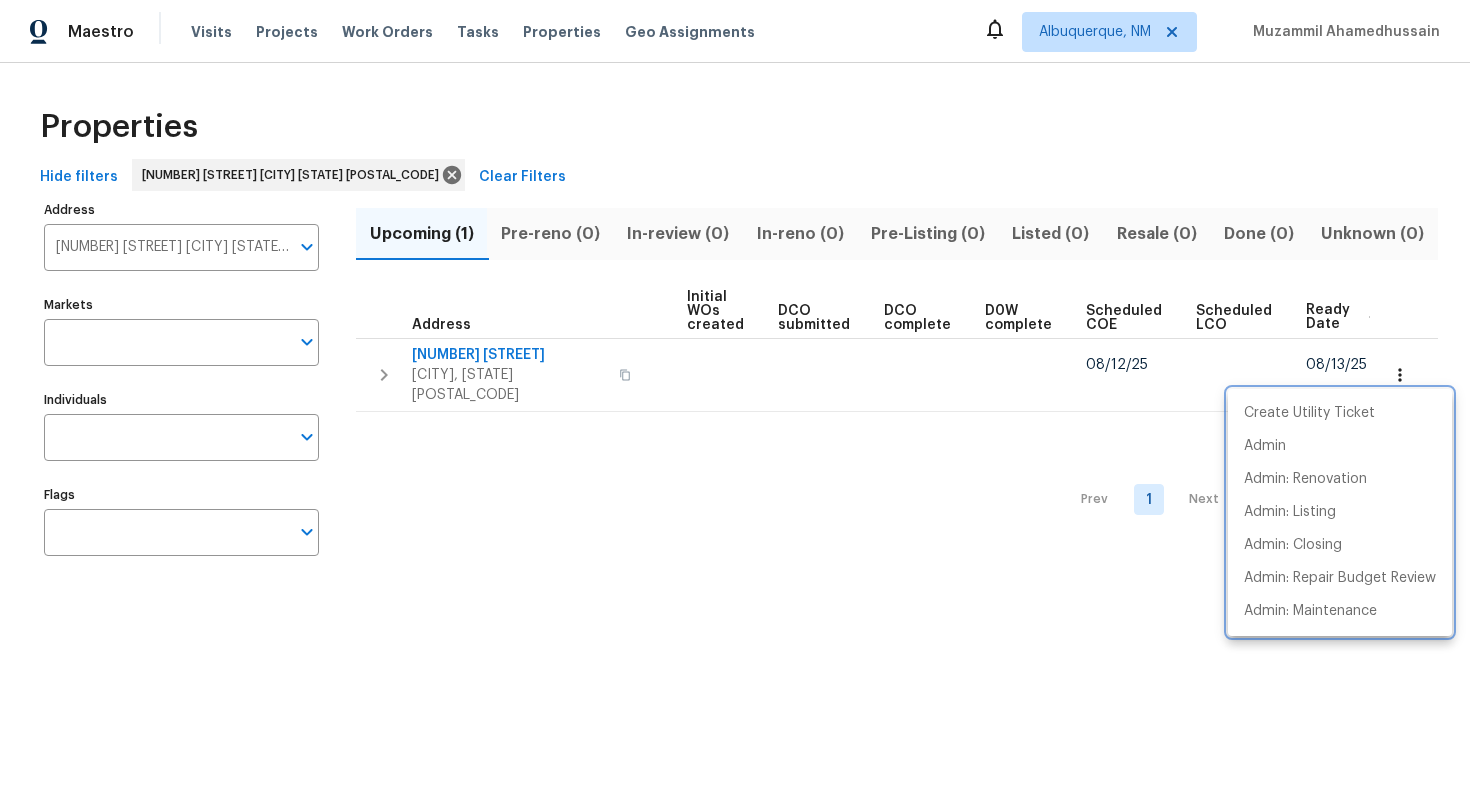 click at bounding box center (735, 399) 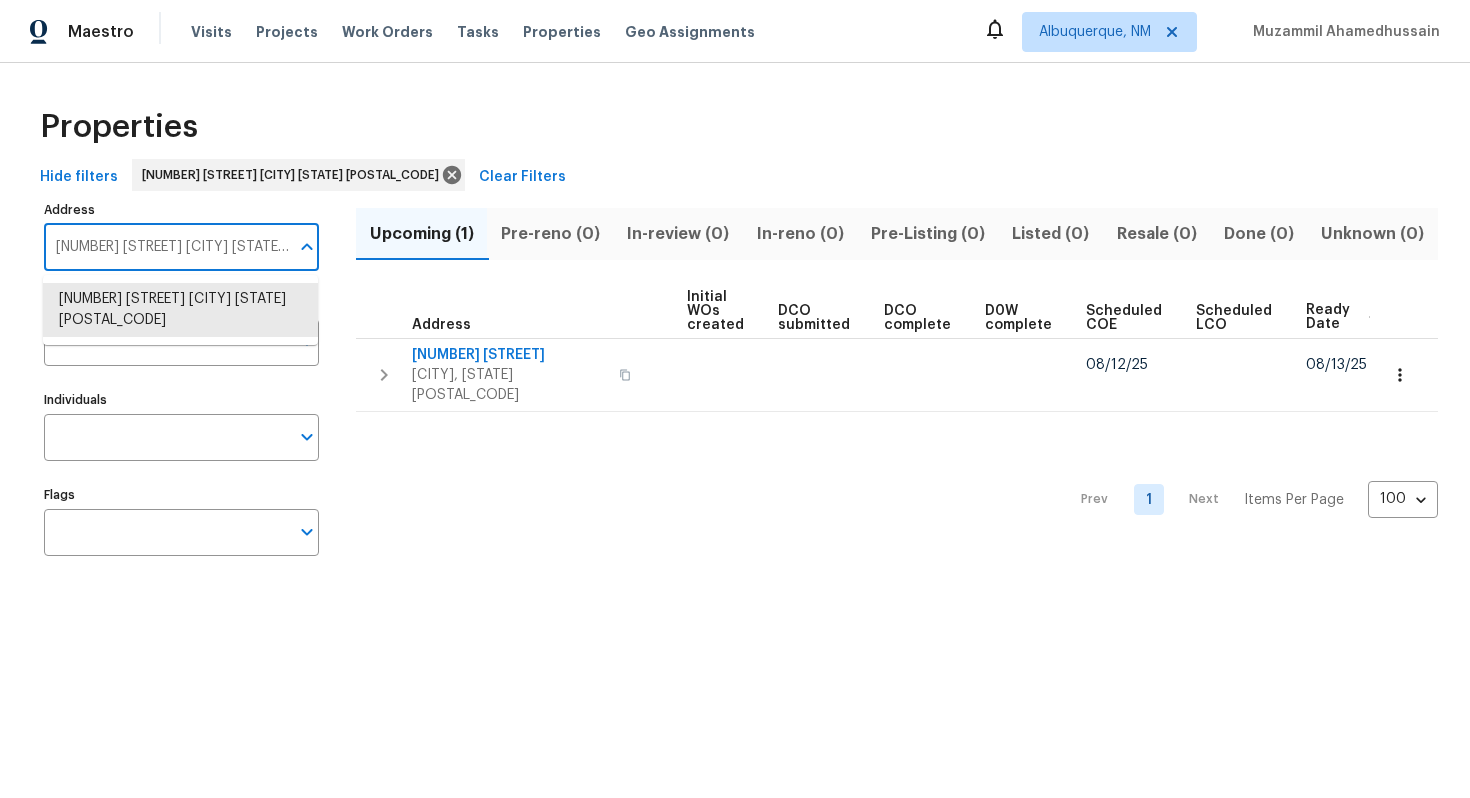 click on "[NUMBER] [STREET] [CITY] [STATE] [POSTAL_CODE]" at bounding box center (166, 247) 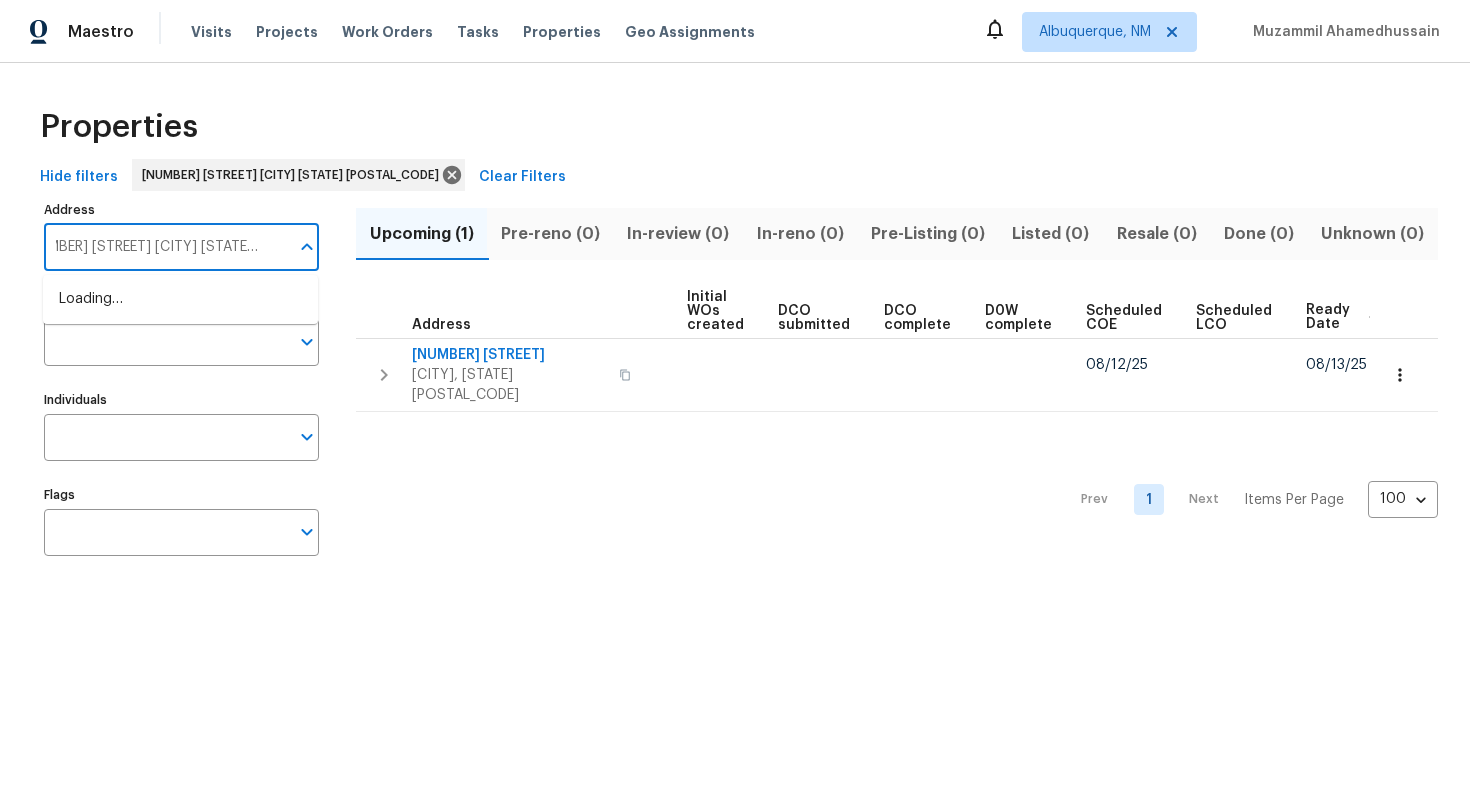 type on "[NUMBER] [STREET] [CITY] [STATE] [POSTAL_CODE]" 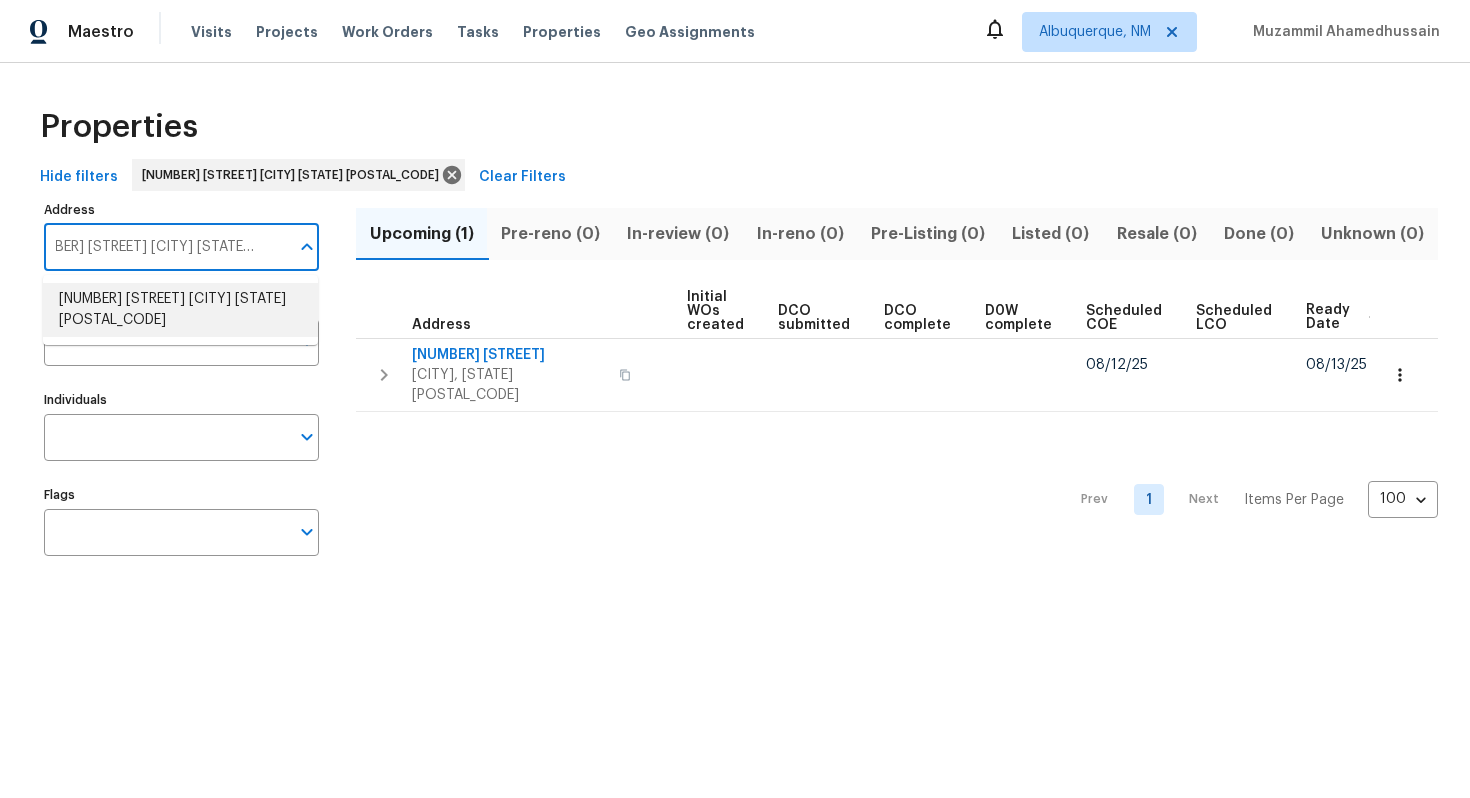 click on "[NUMBER] [STREET] [CITY] [STATE] [POSTAL_CODE]" at bounding box center [180, 310] 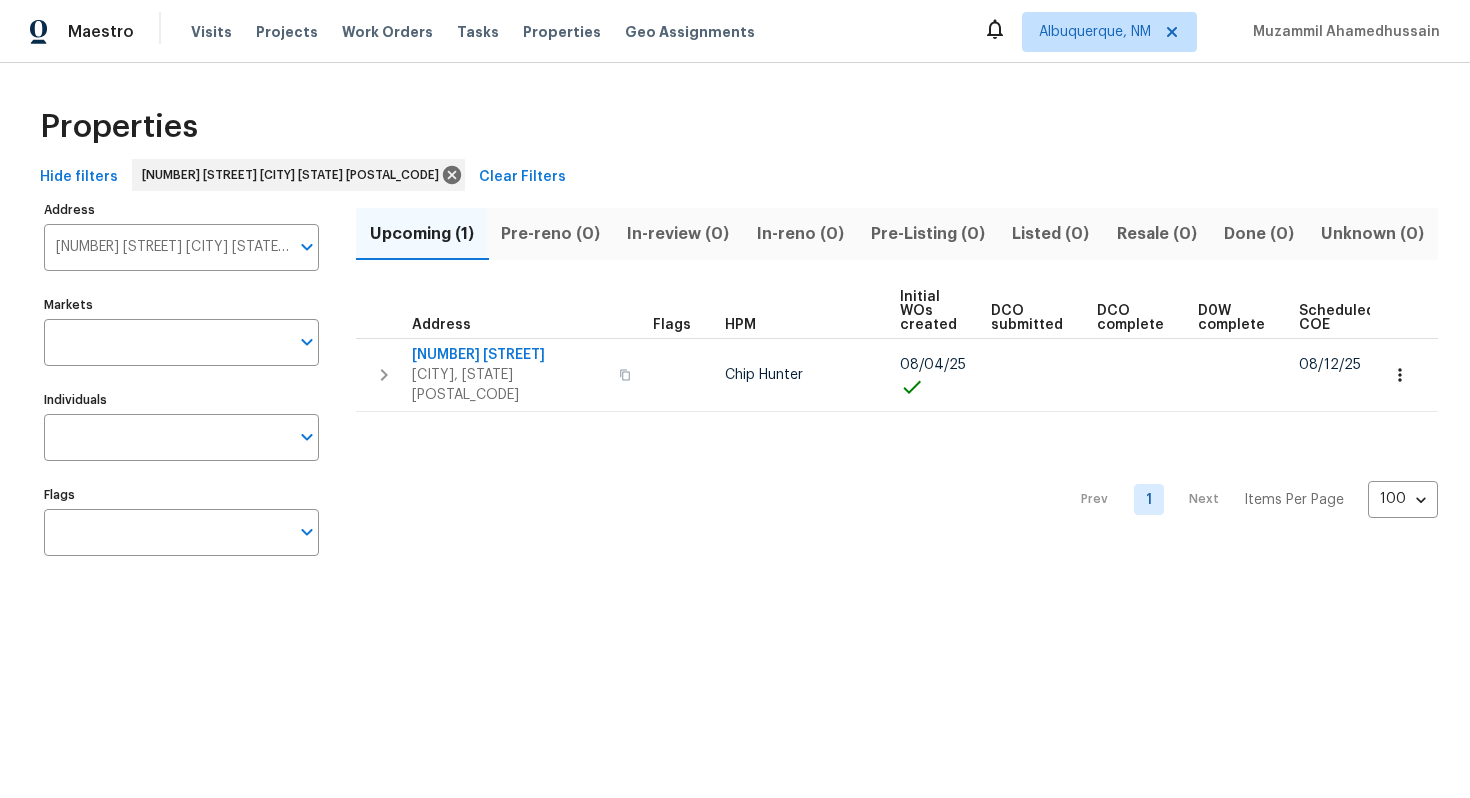 scroll, scrollTop: 0, scrollLeft: 213, axis: horizontal 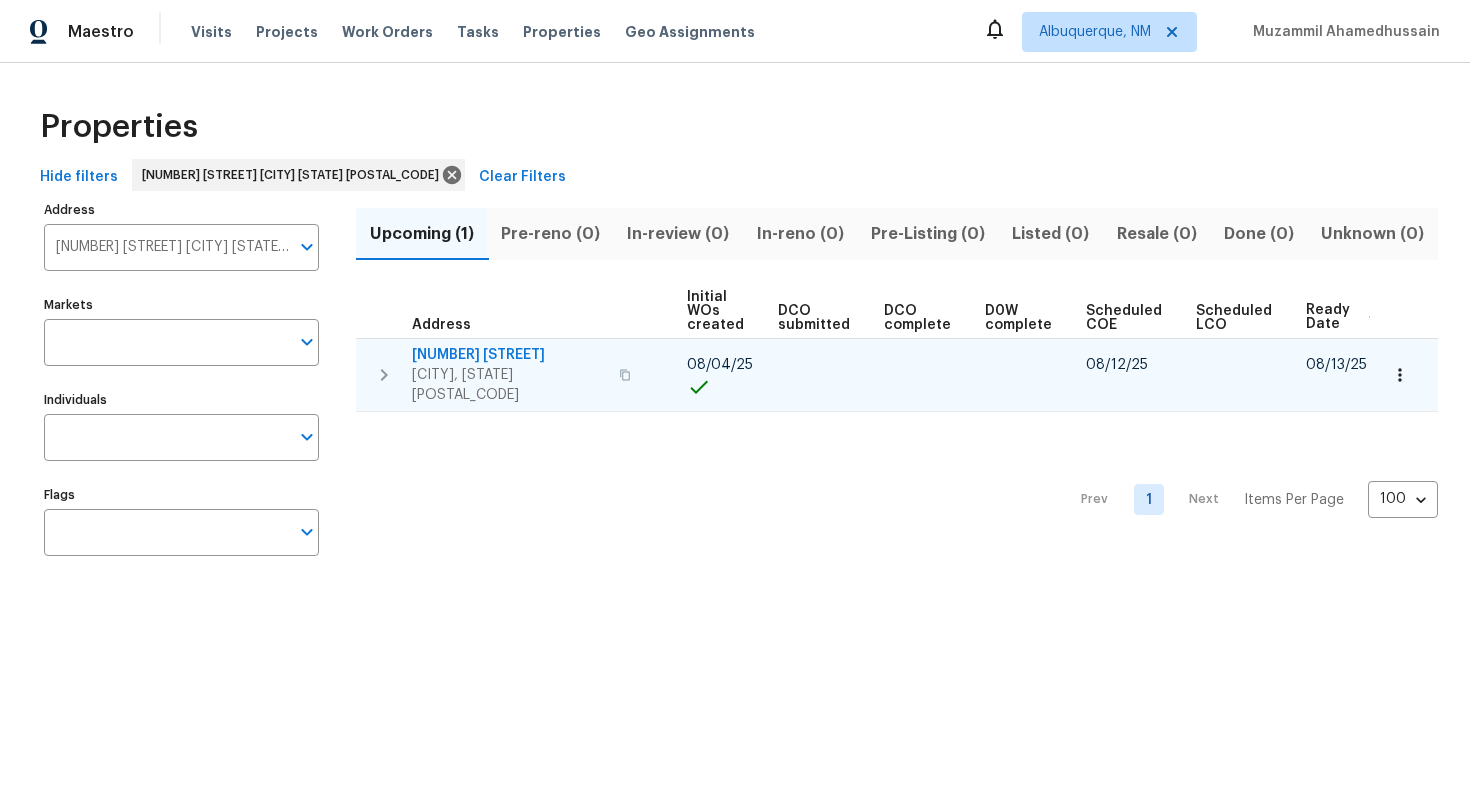 click 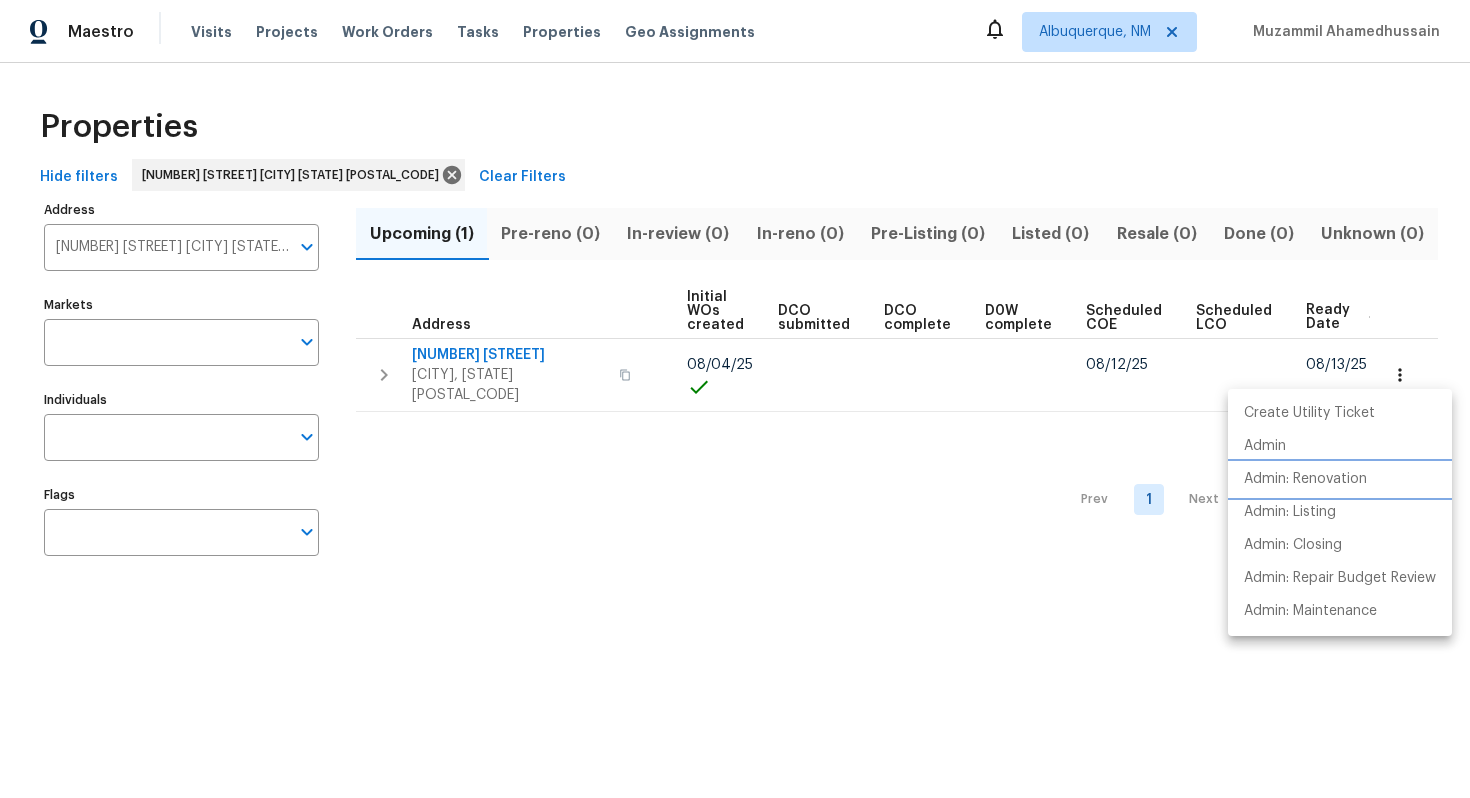 click on "Admin: Renovation" at bounding box center [1340, 479] 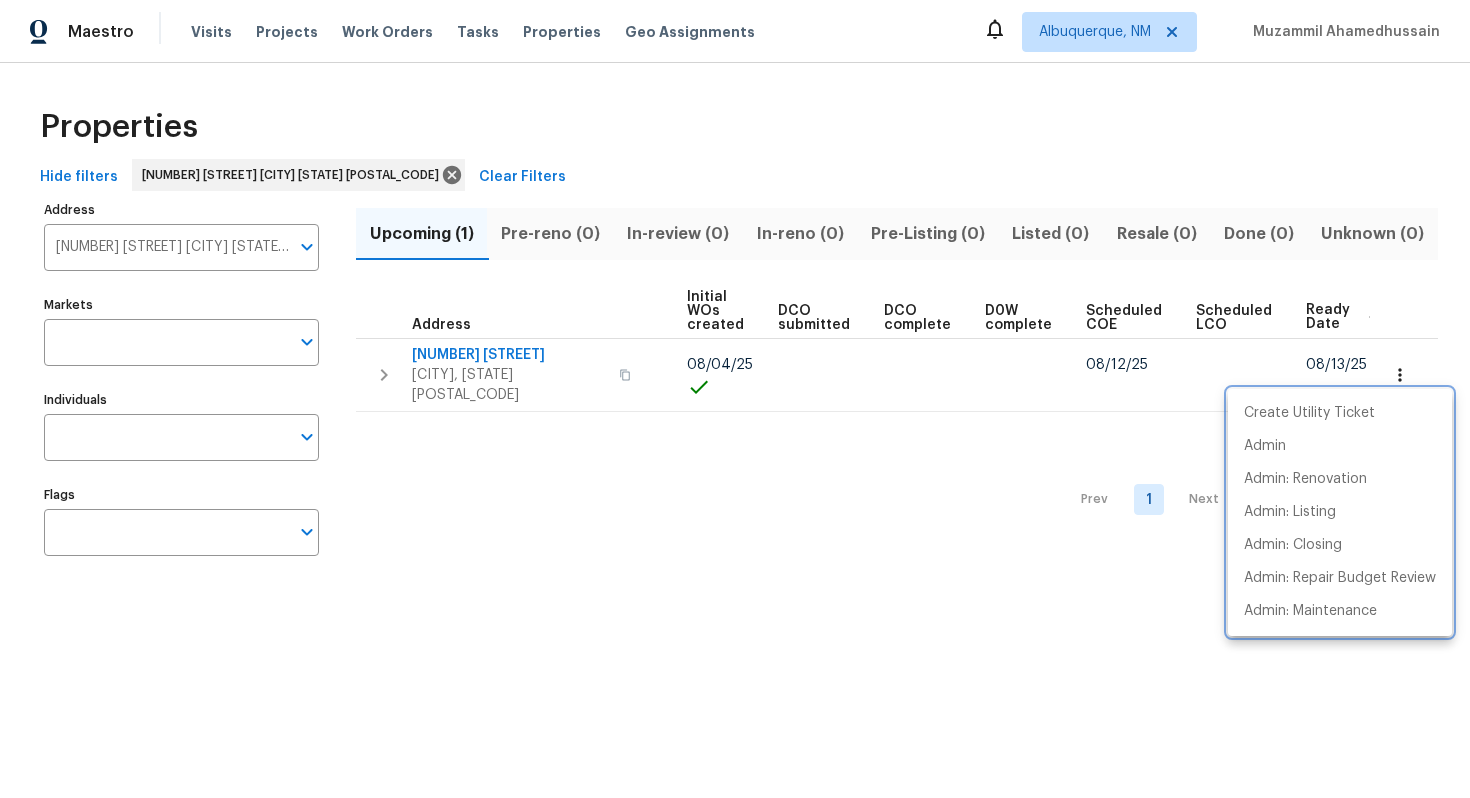 click at bounding box center (735, 399) 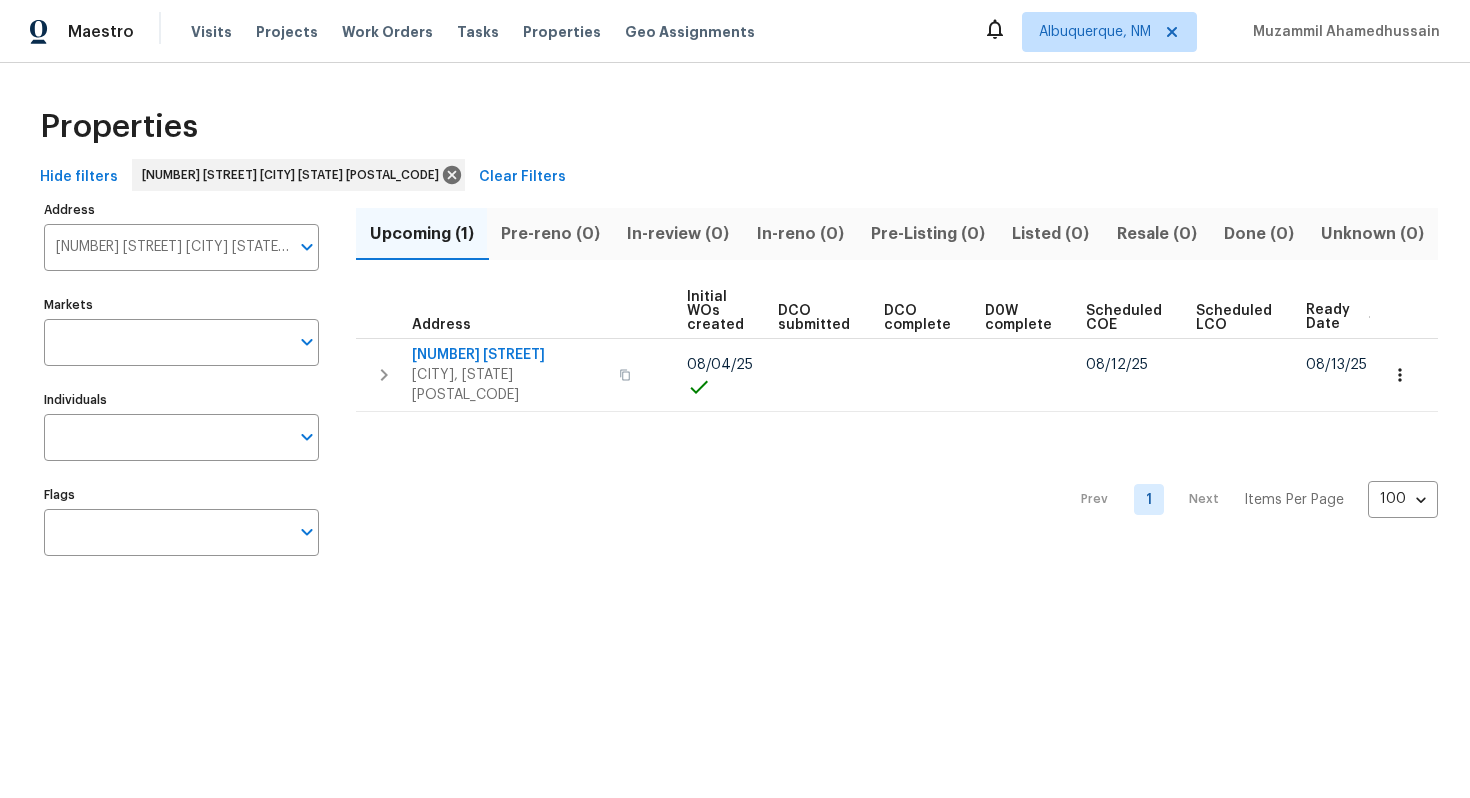 click on "[NUMBER] [STREET] [CITY] [STATE] [POSTAL_CODE]" at bounding box center [166, 247] 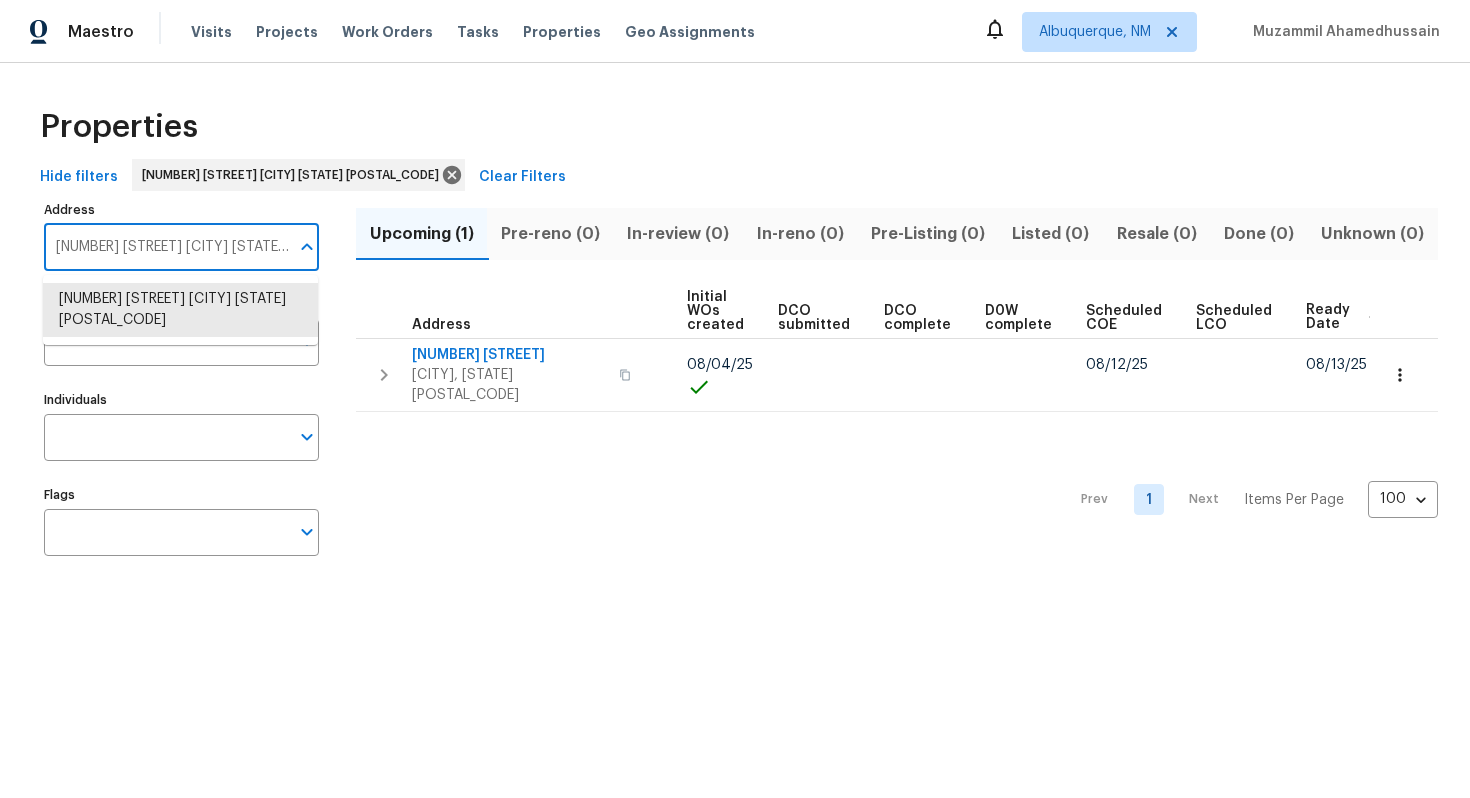 paste on "[NUMBER] [STREET] [CITY] [STATE] [POSTAL_CODE]" 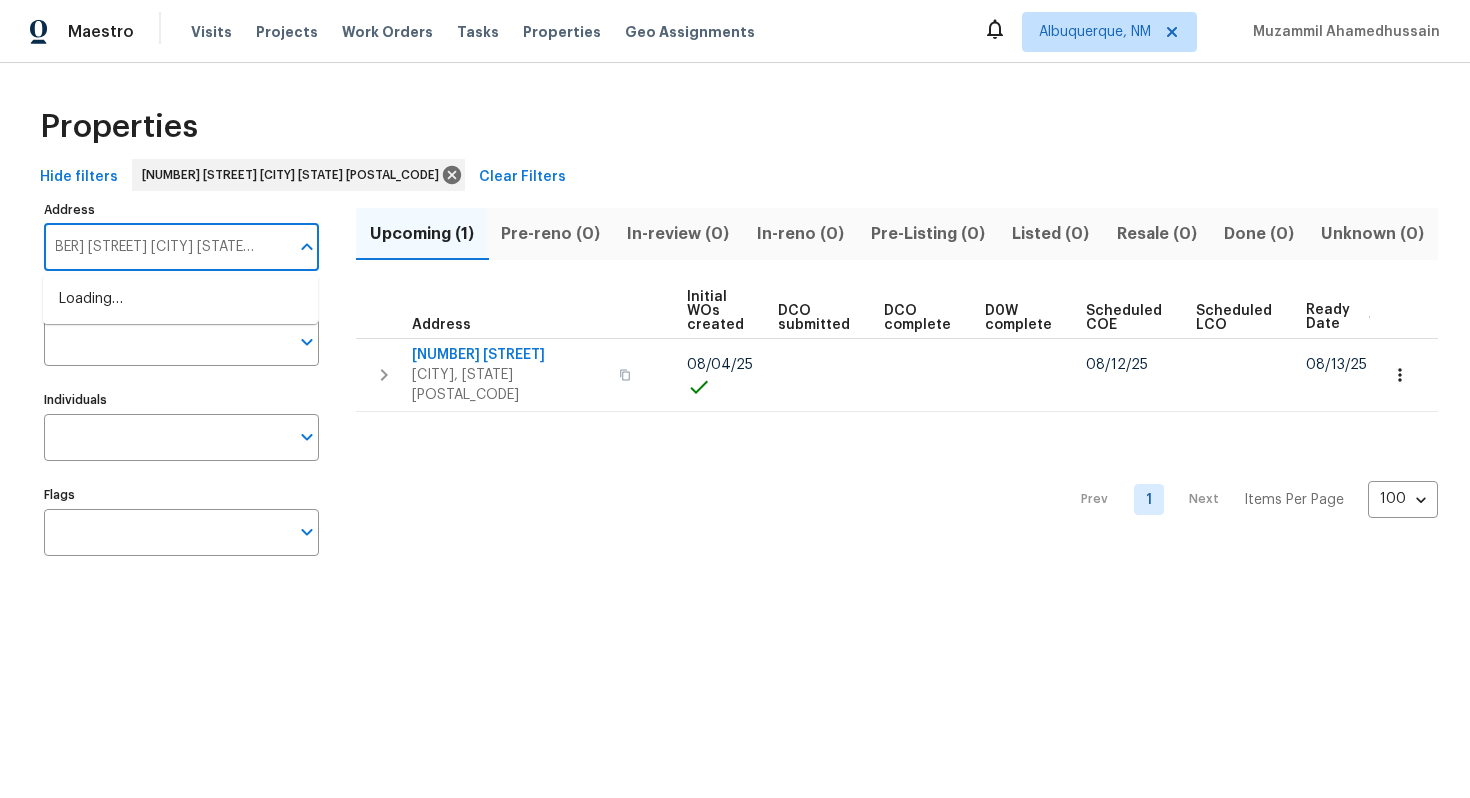 type on "[NUMBER] [STREET] [CITY] [STATE] [POSTAL_CODE]" 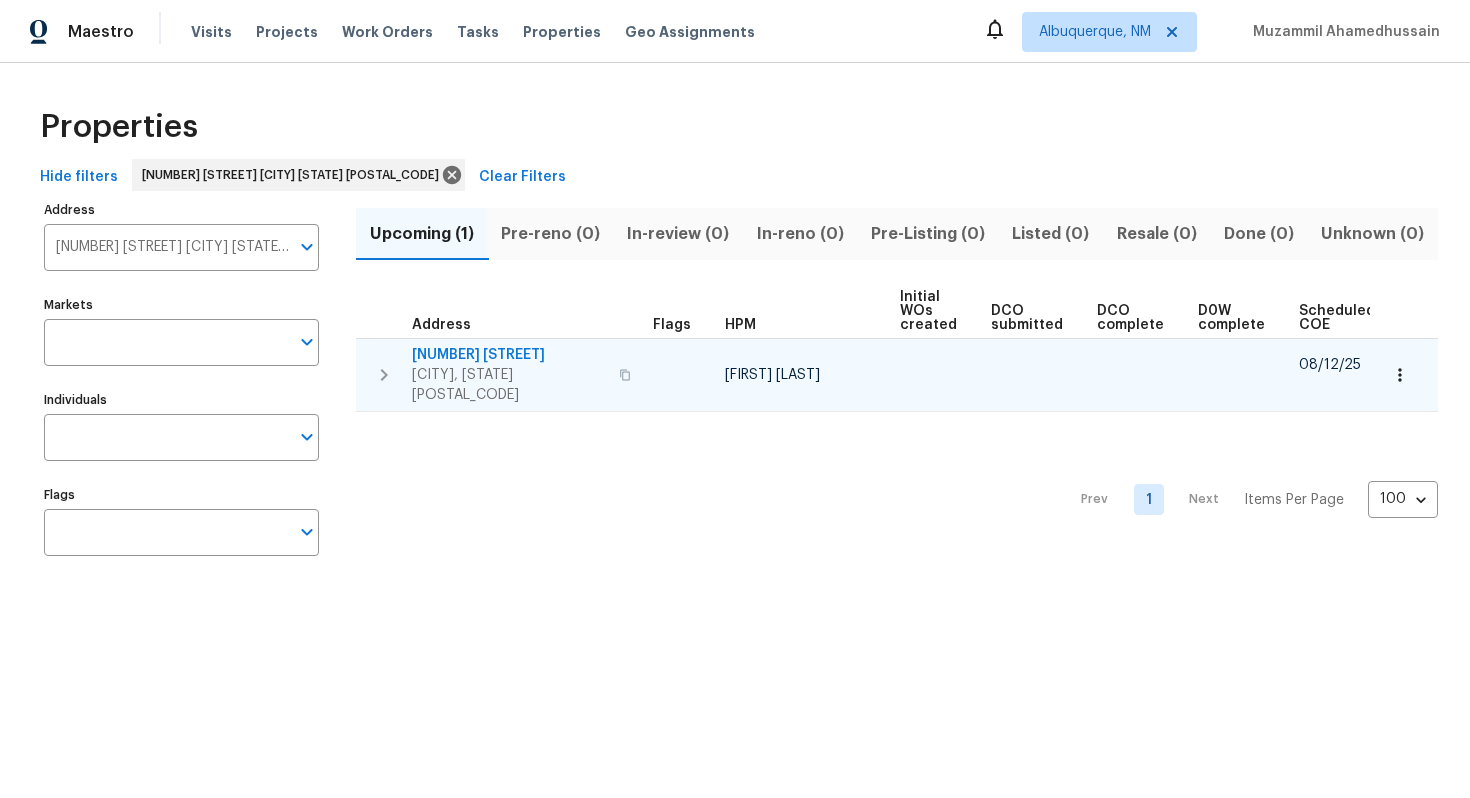 click on "[NUMBER] [STREET] [CITY] [STATE] [POSTAL_CODE]" at bounding box center [524, 375] 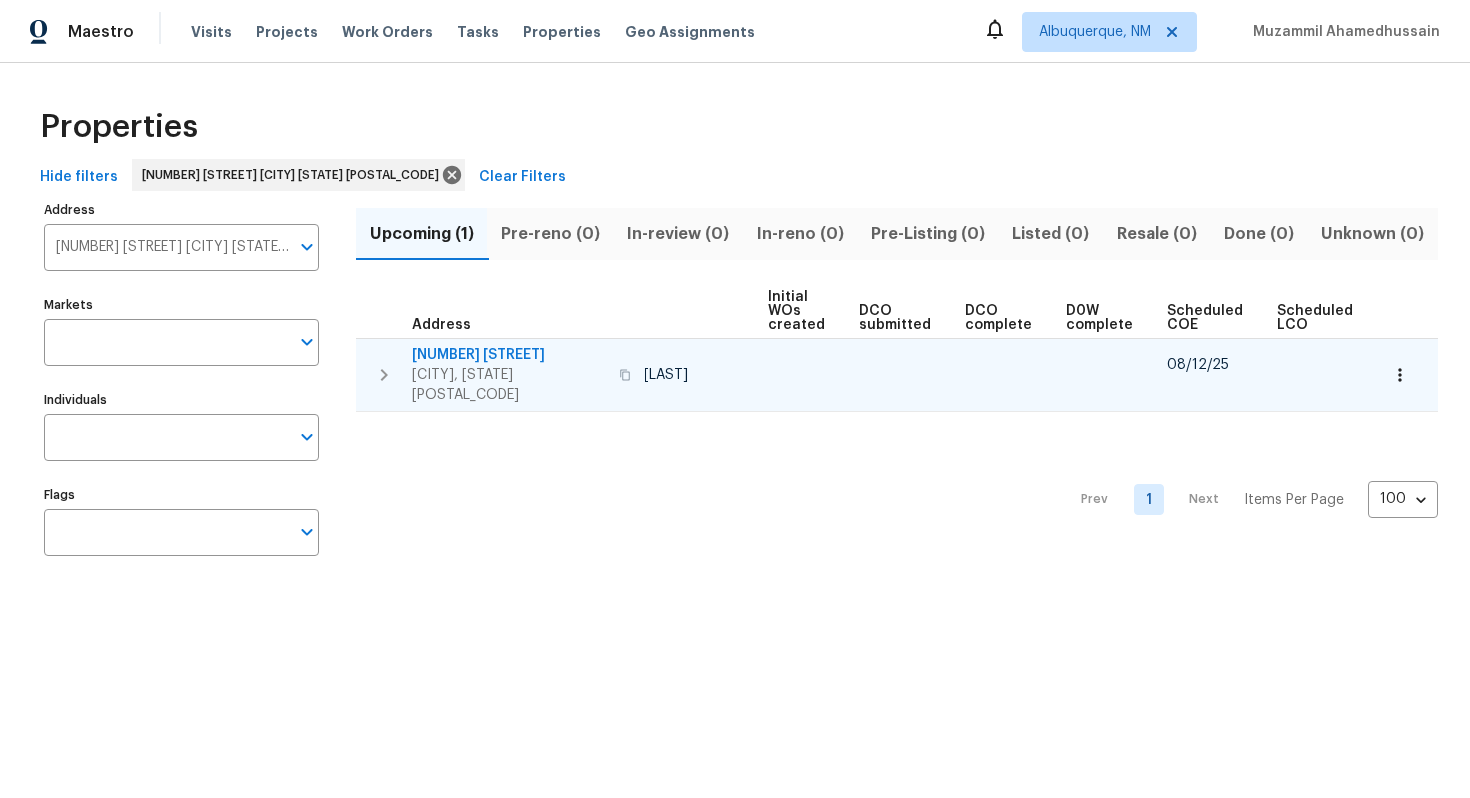 scroll, scrollTop: 0, scrollLeft: 213, axis: horizontal 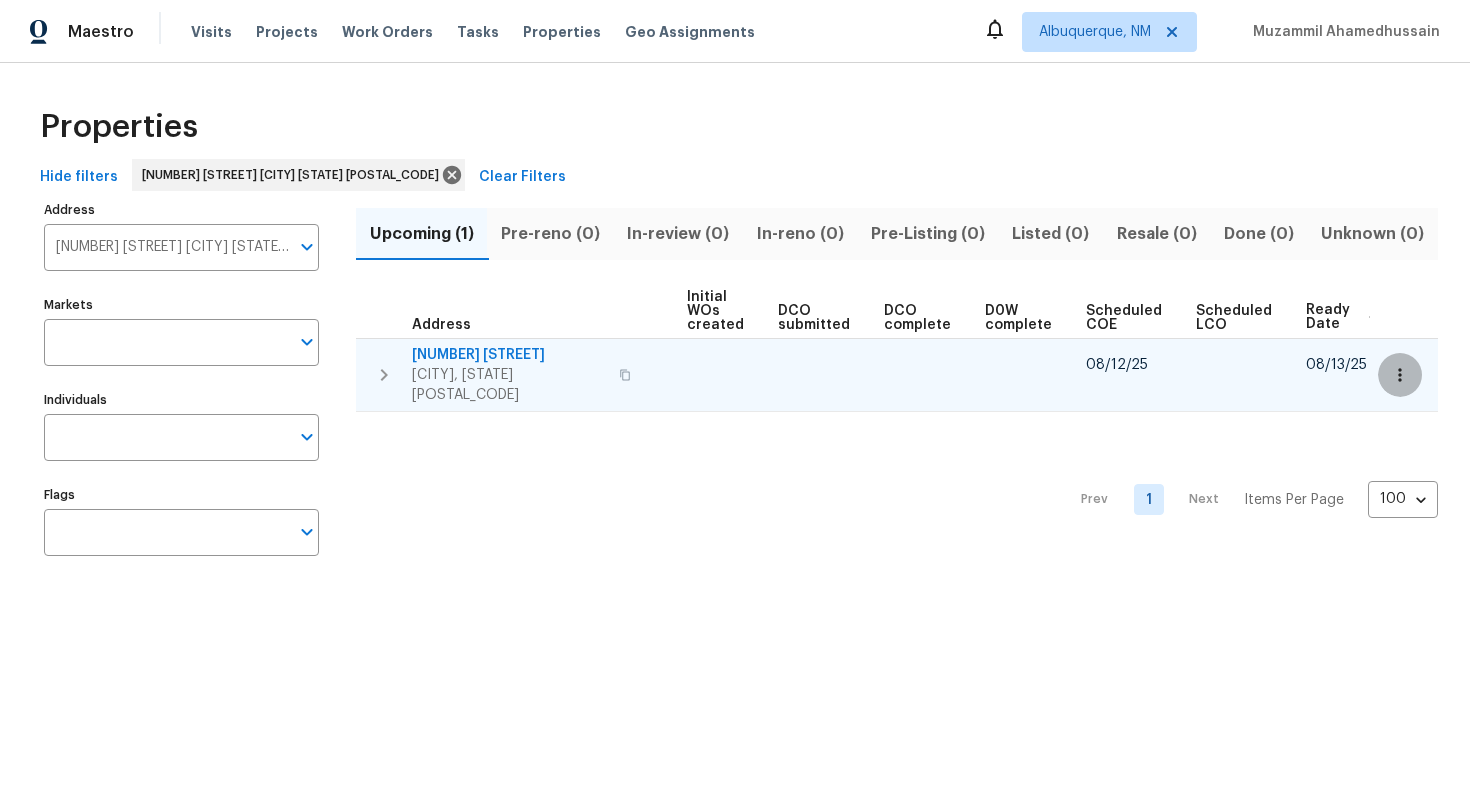 click 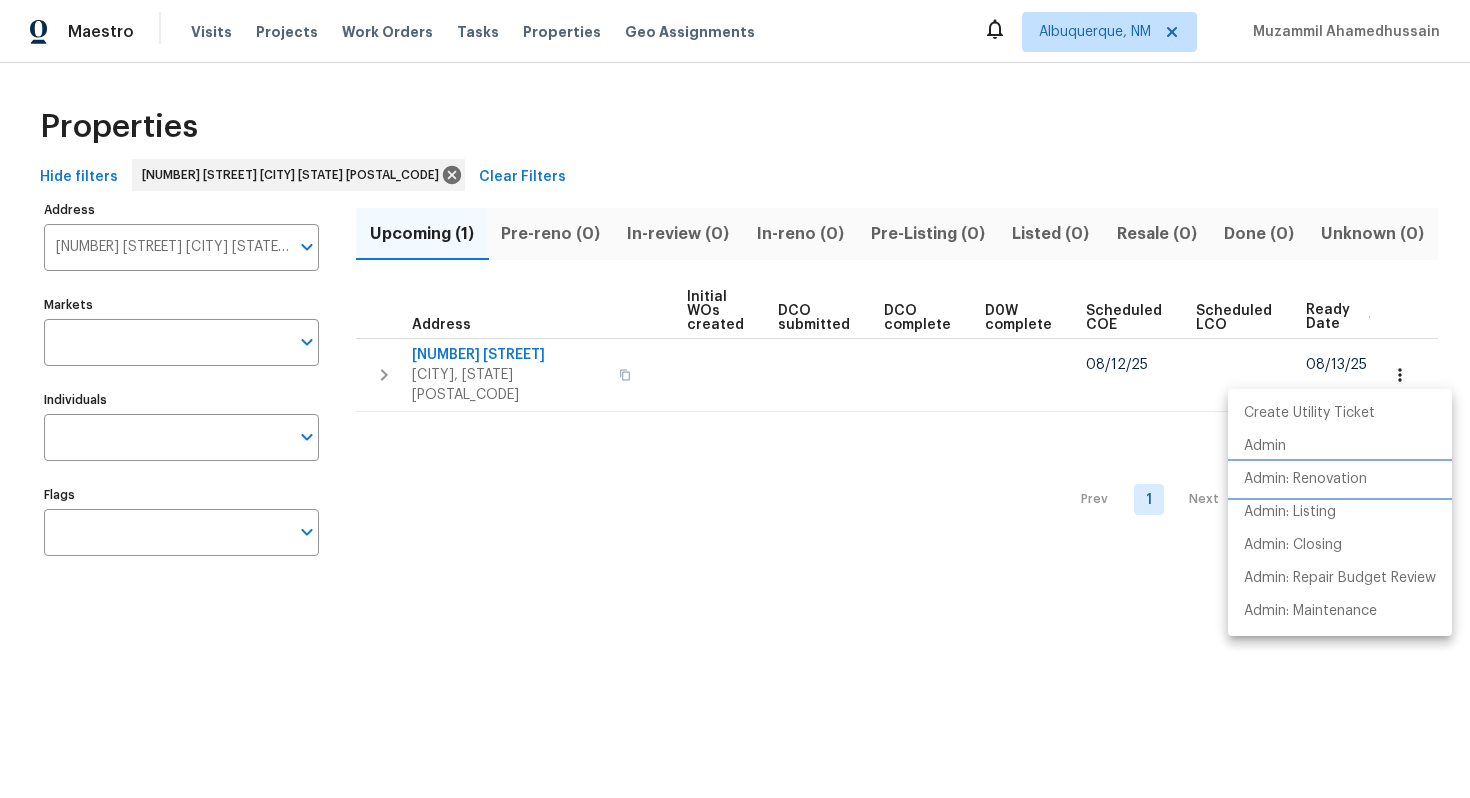 click on "Admin: Renovation" at bounding box center (1305, 479) 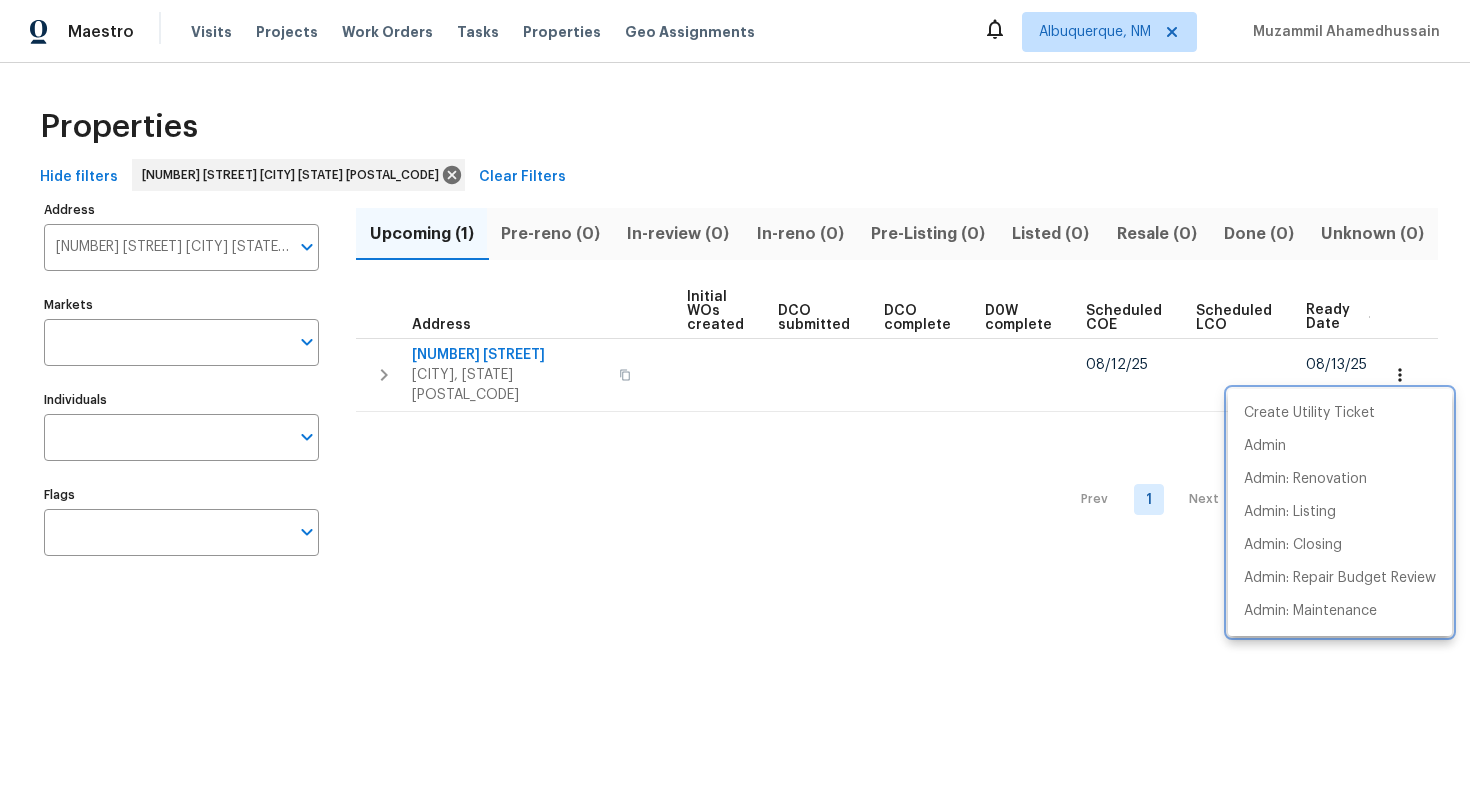 click at bounding box center [735, 399] 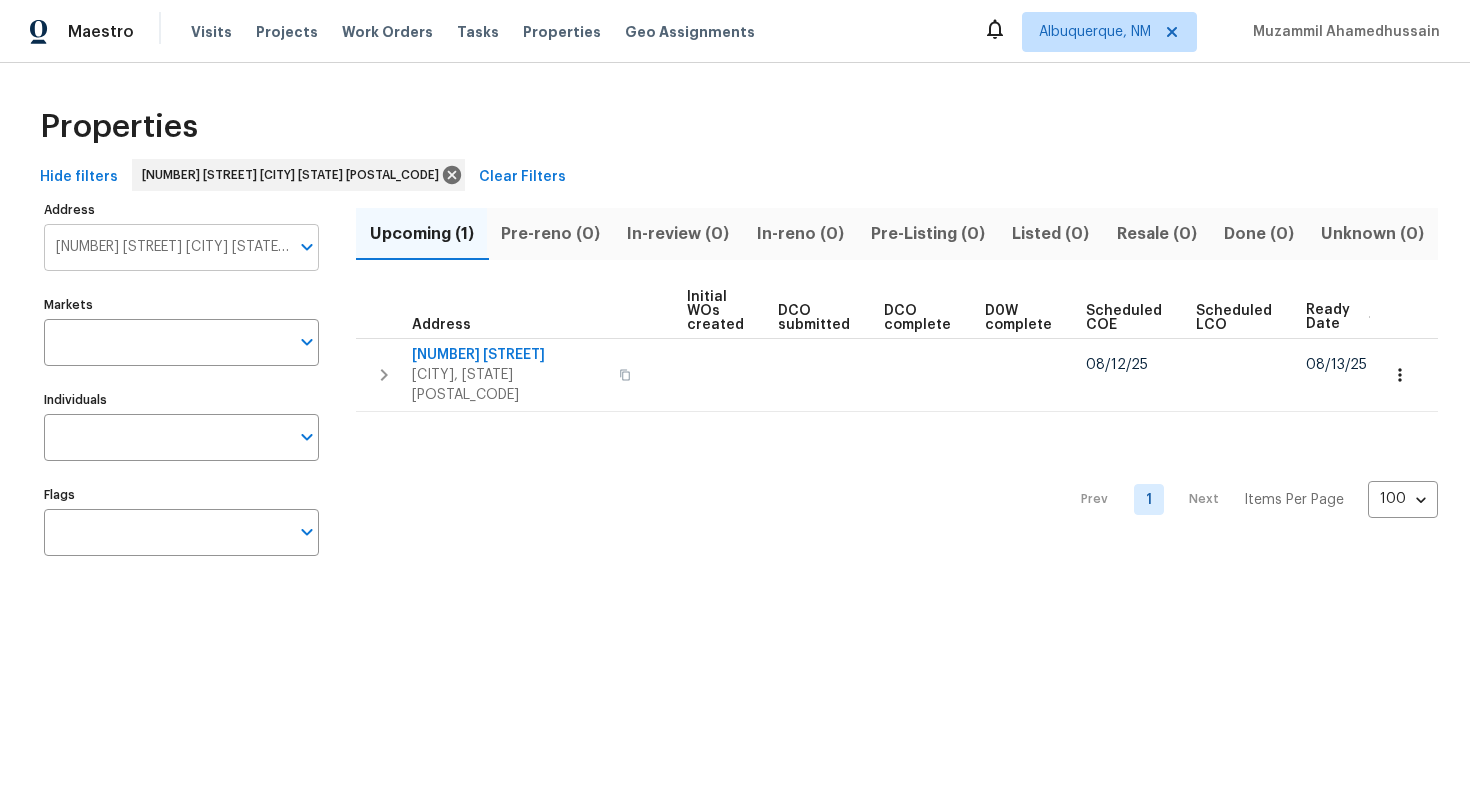 click on "[NUMBER] [STREET] [CITY] [STATE] [POSTAL_CODE]" at bounding box center [166, 247] 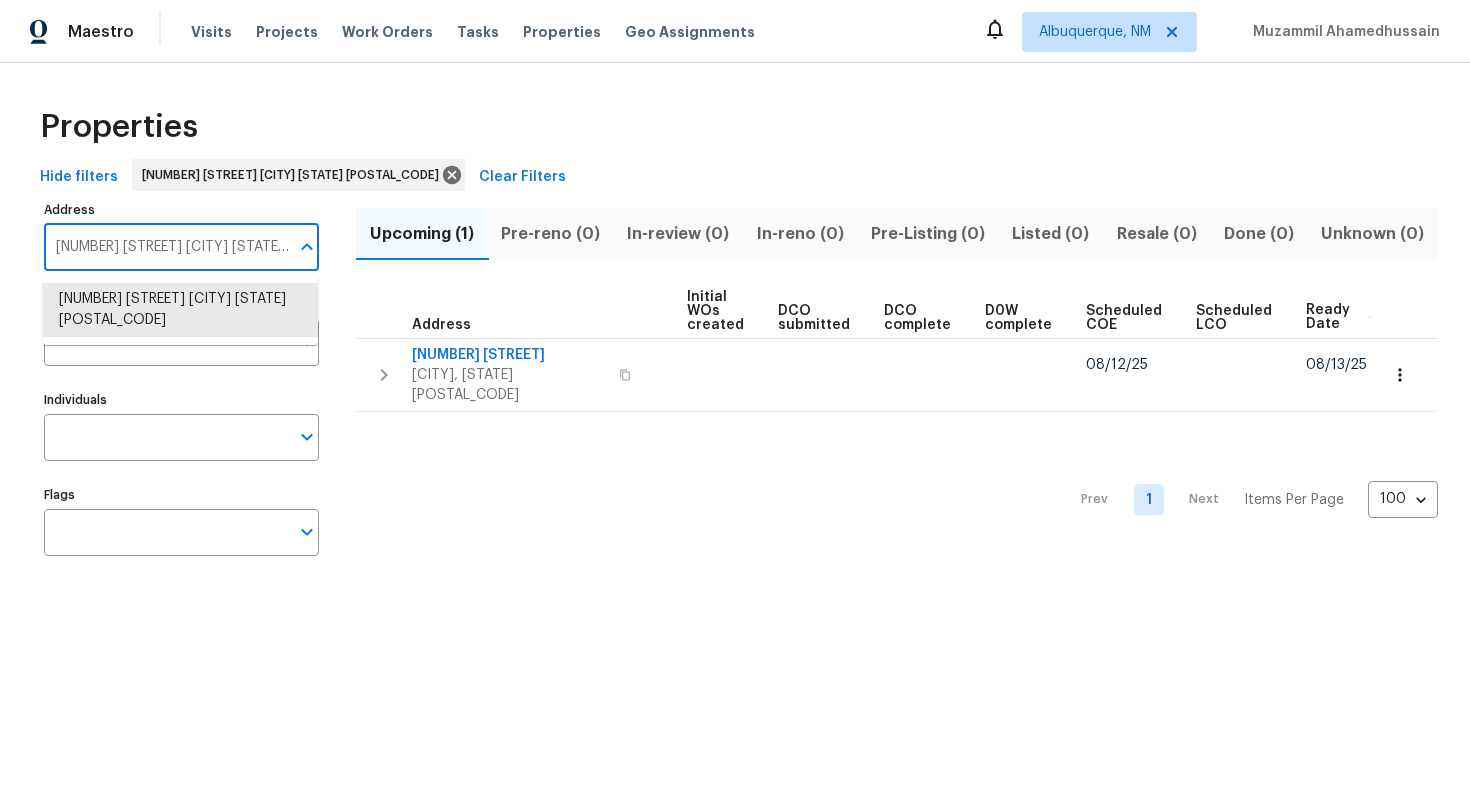 paste on "[NUMBER] [STREET] [CITY] [STATE] [POSTAL_CODE]" 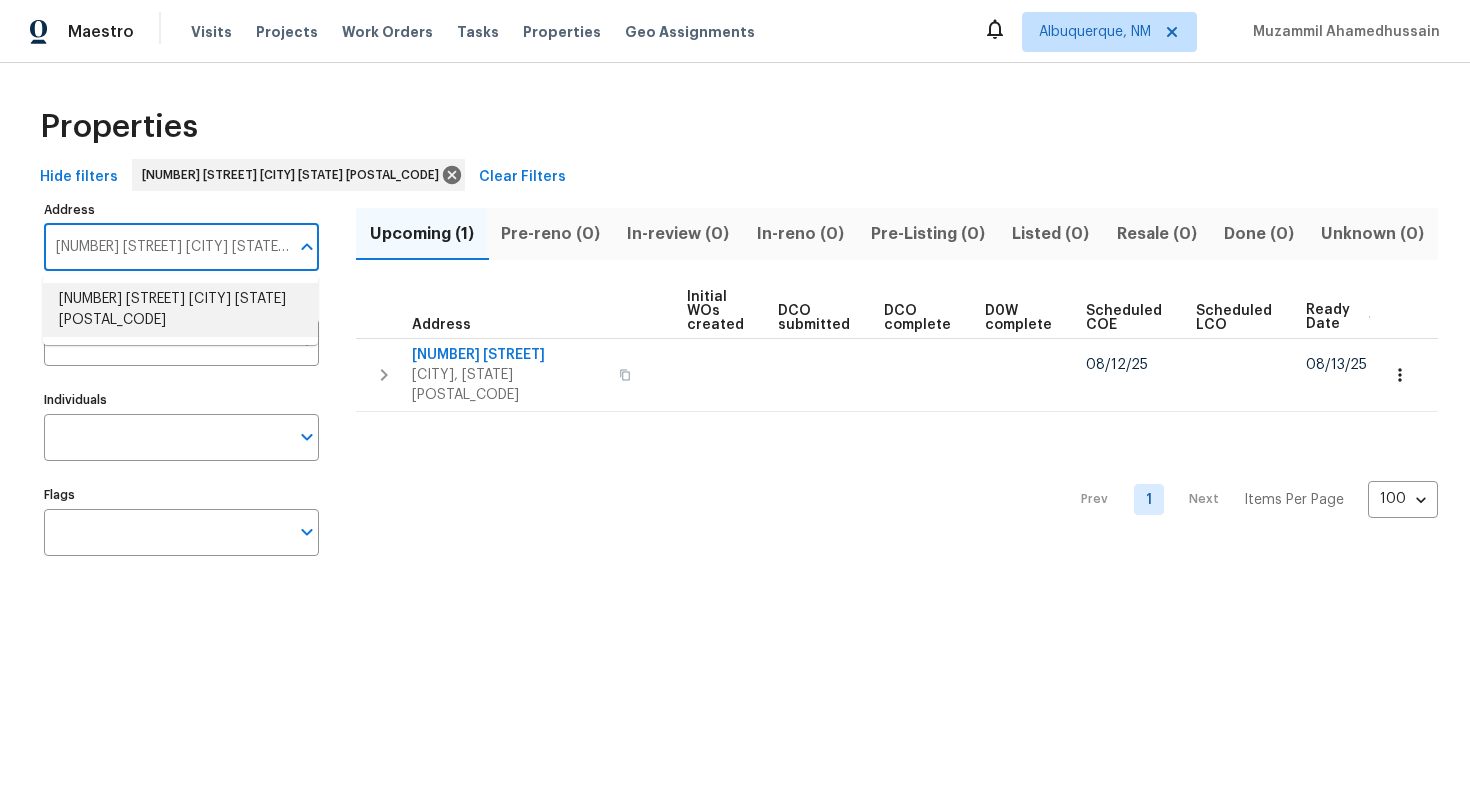 click on "[NUMBER] [STREET] [CITY] [STATE] [POSTAL_CODE]" at bounding box center (180, 310) 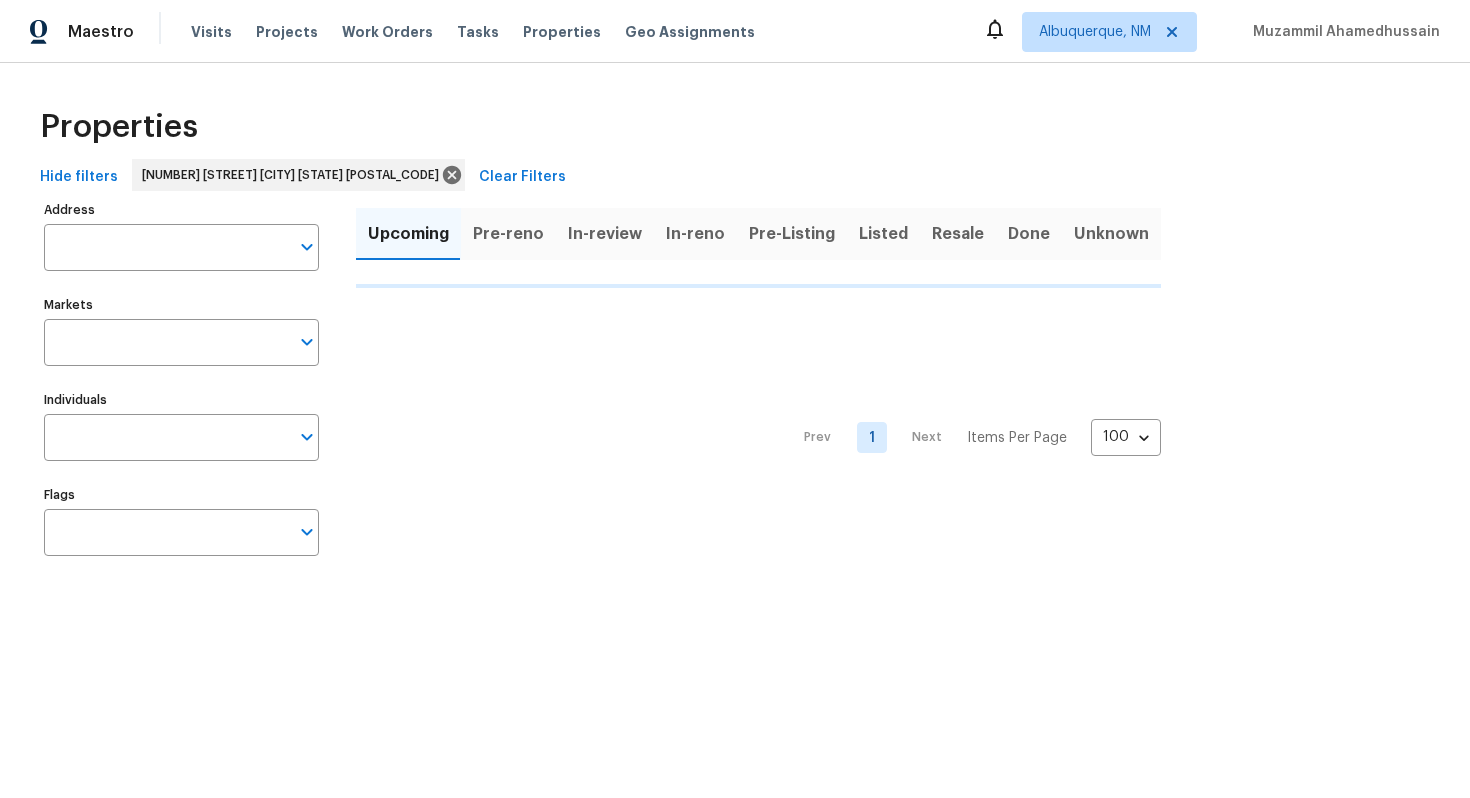 type on "[NUMBER] [STREET] [CITY] [STATE] [POSTAL_CODE]" 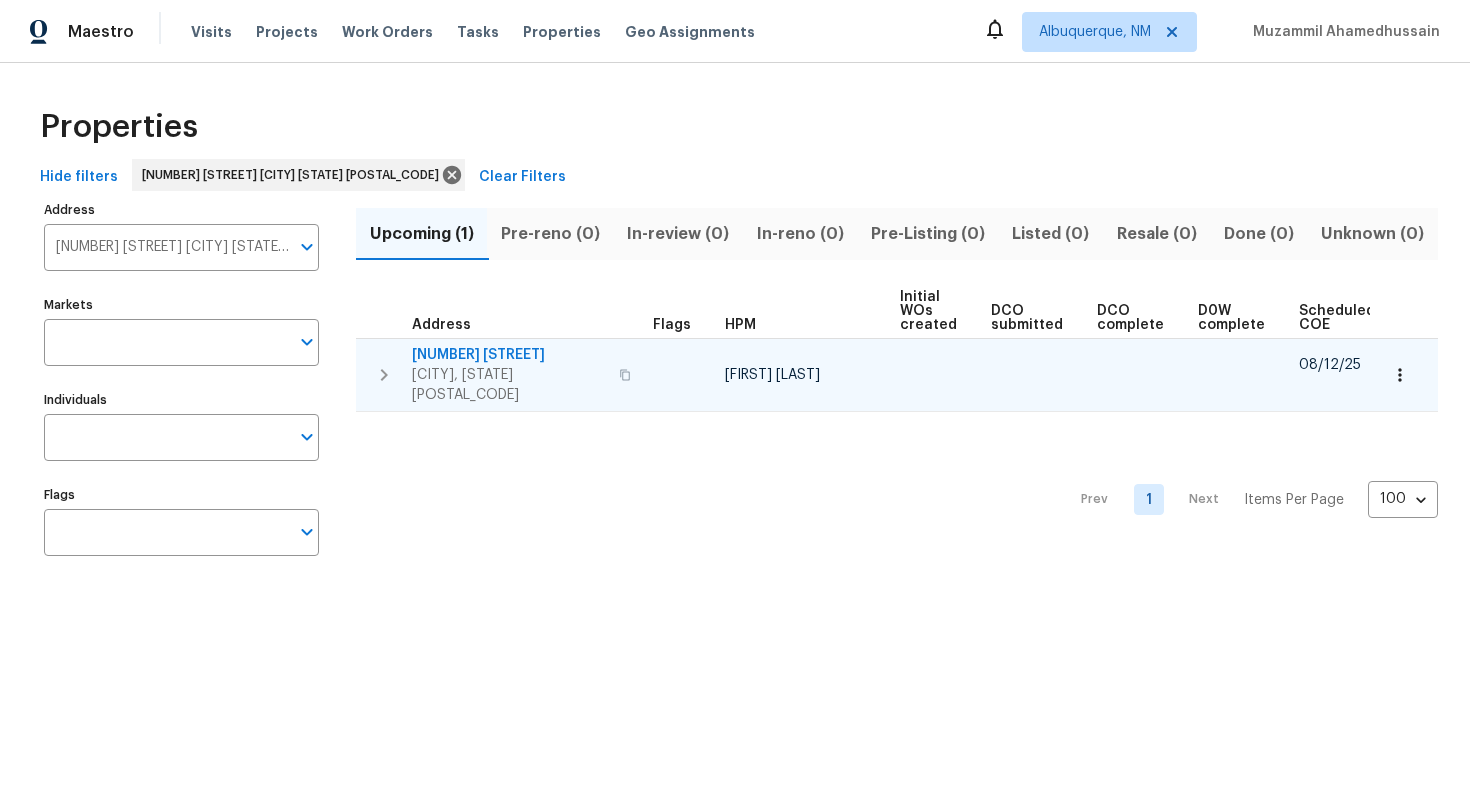 scroll, scrollTop: 0, scrollLeft: 213, axis: horizontal 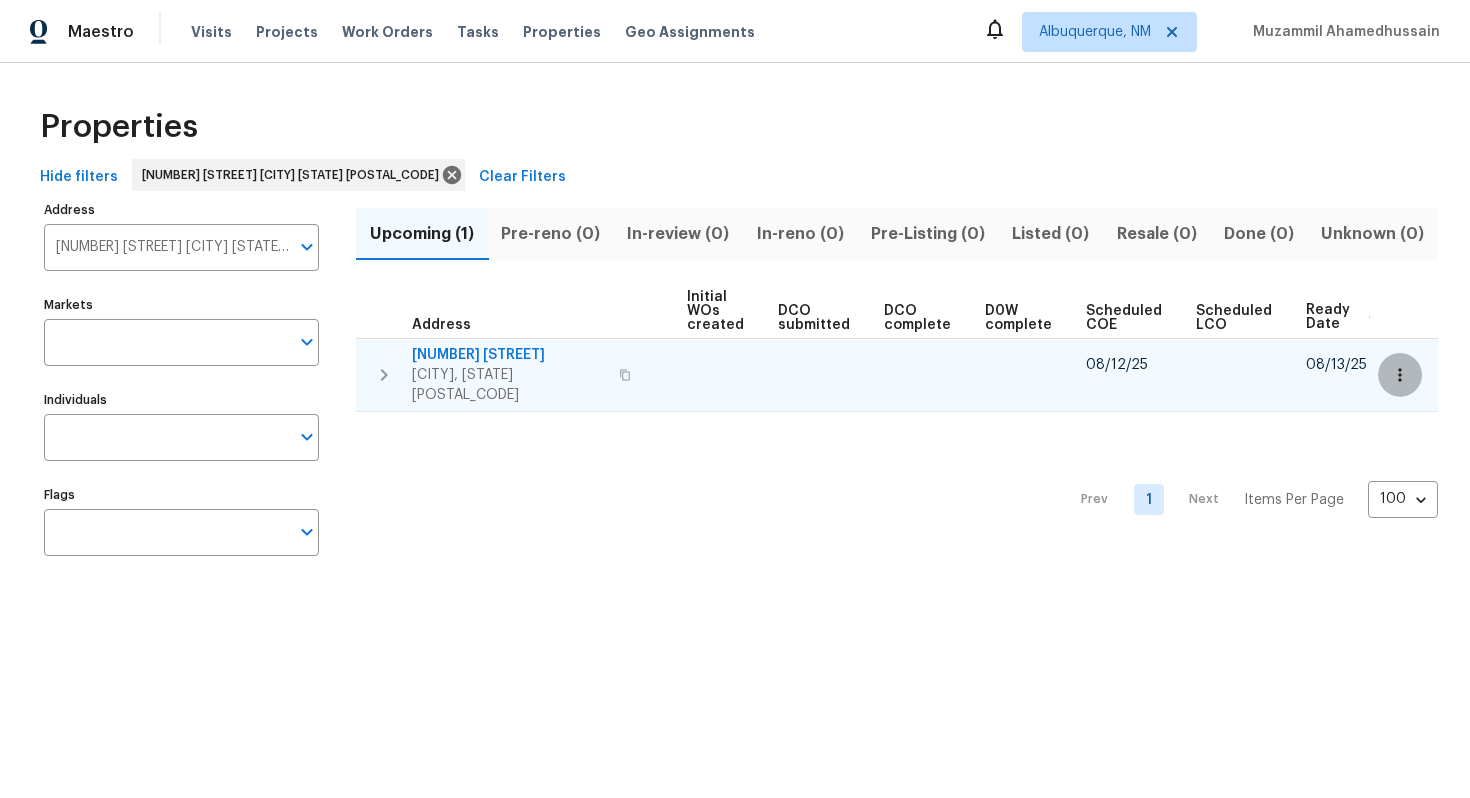 click 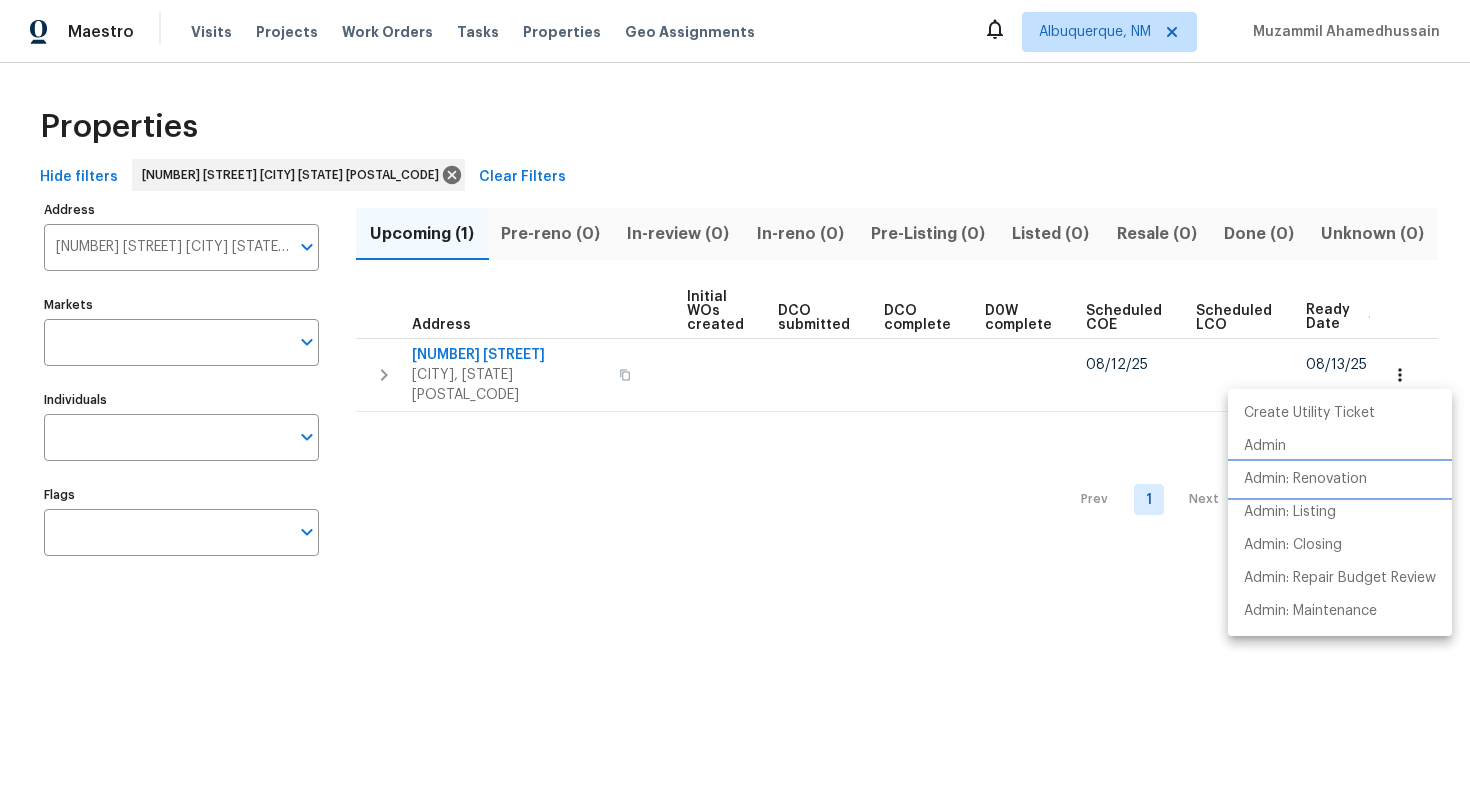click on "Admin: Renovation" at bounding box center (1305, 479) 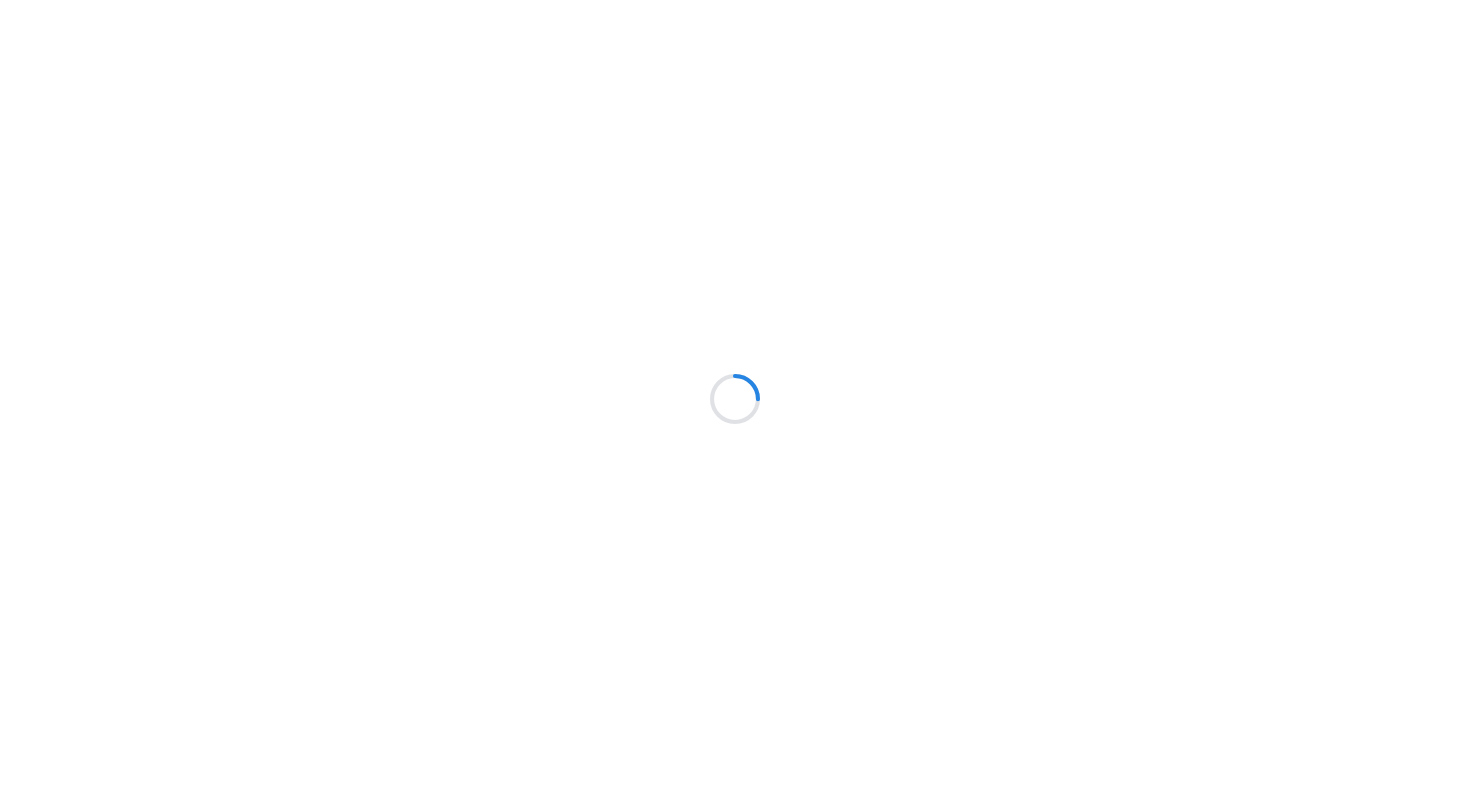 scroll, scrollTop: 0, scrollLeft: 0, axis: both 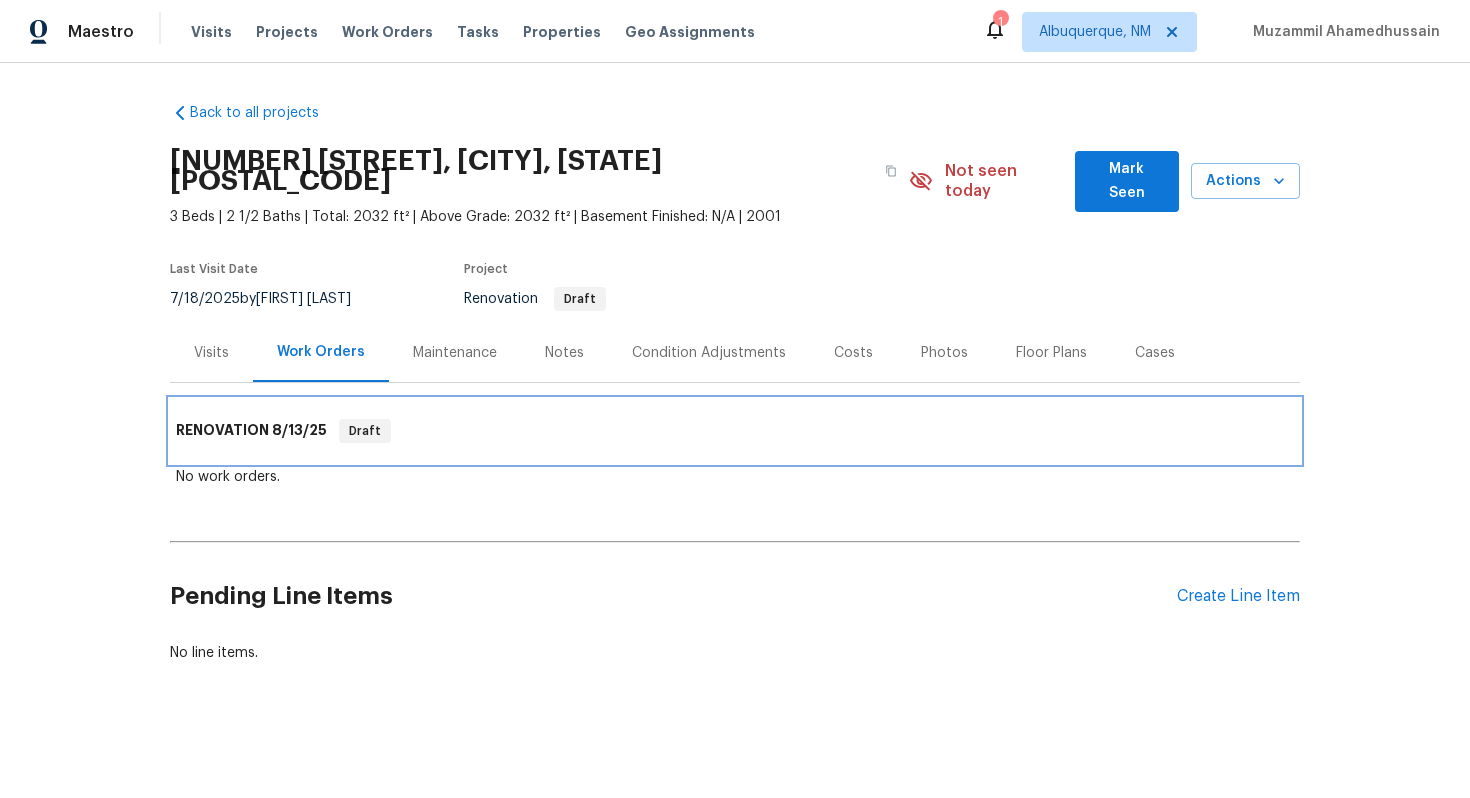 click on "RENOVATION   8/13/25 Draft" at bounding box center [735, 431] 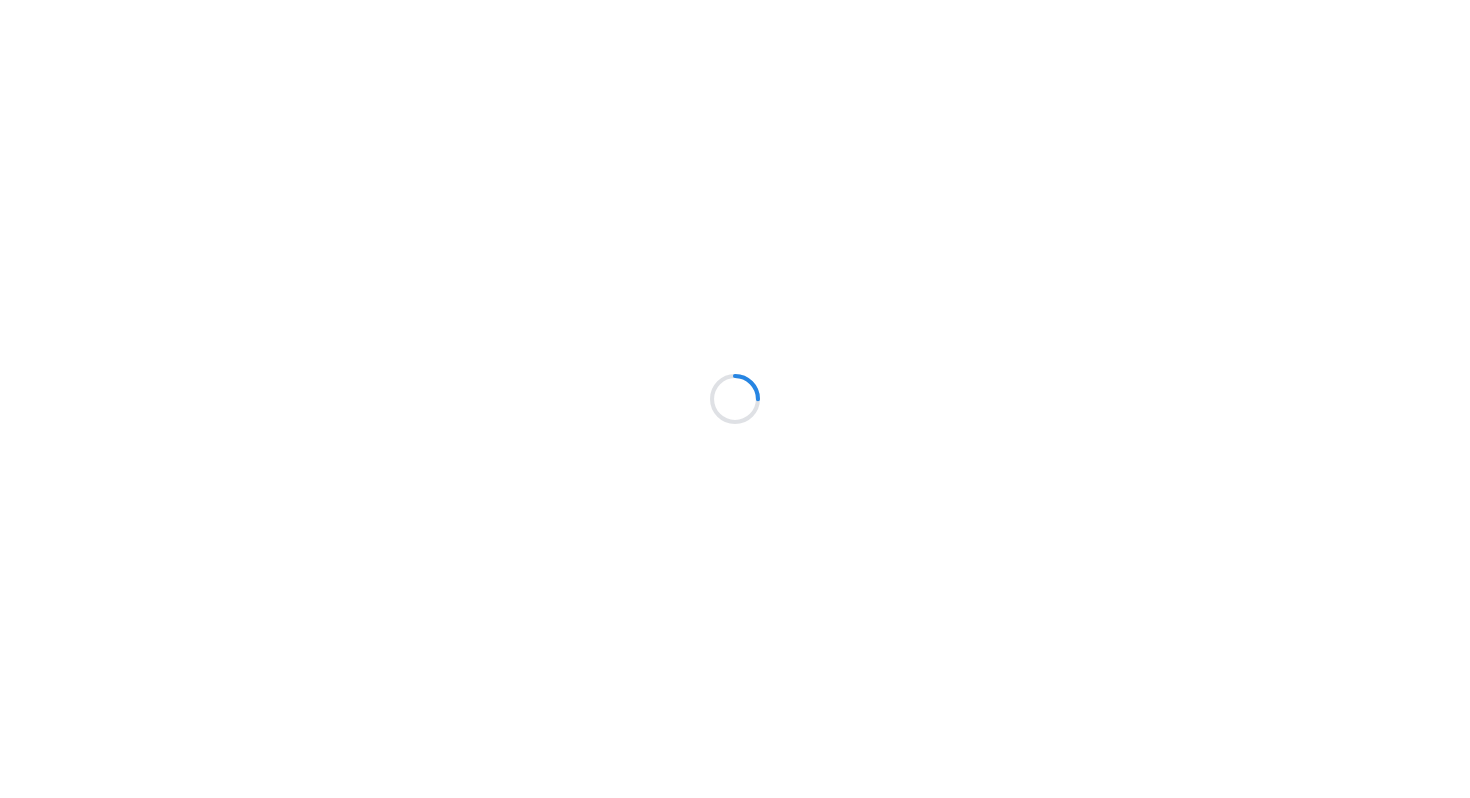 scroll, scrollTop: 0, scrollLeft: 0, axis: both 